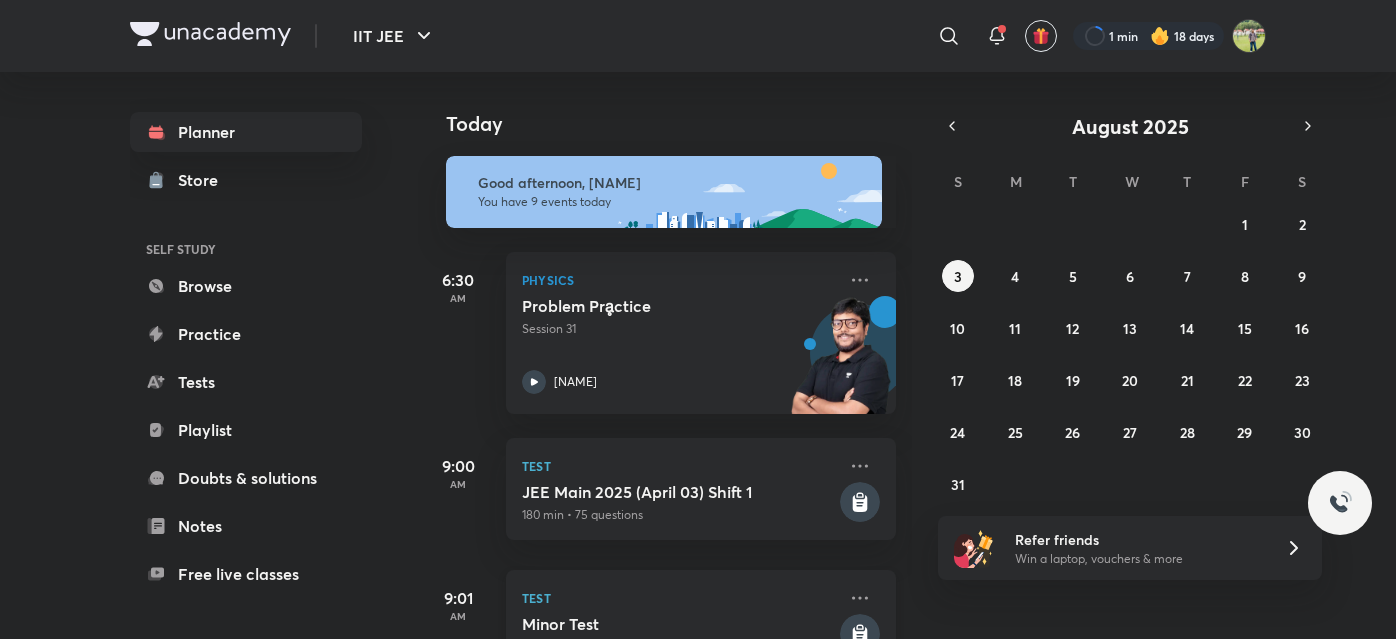 scroll, scrollTop: 0, scrollLeft: 0, axis: both 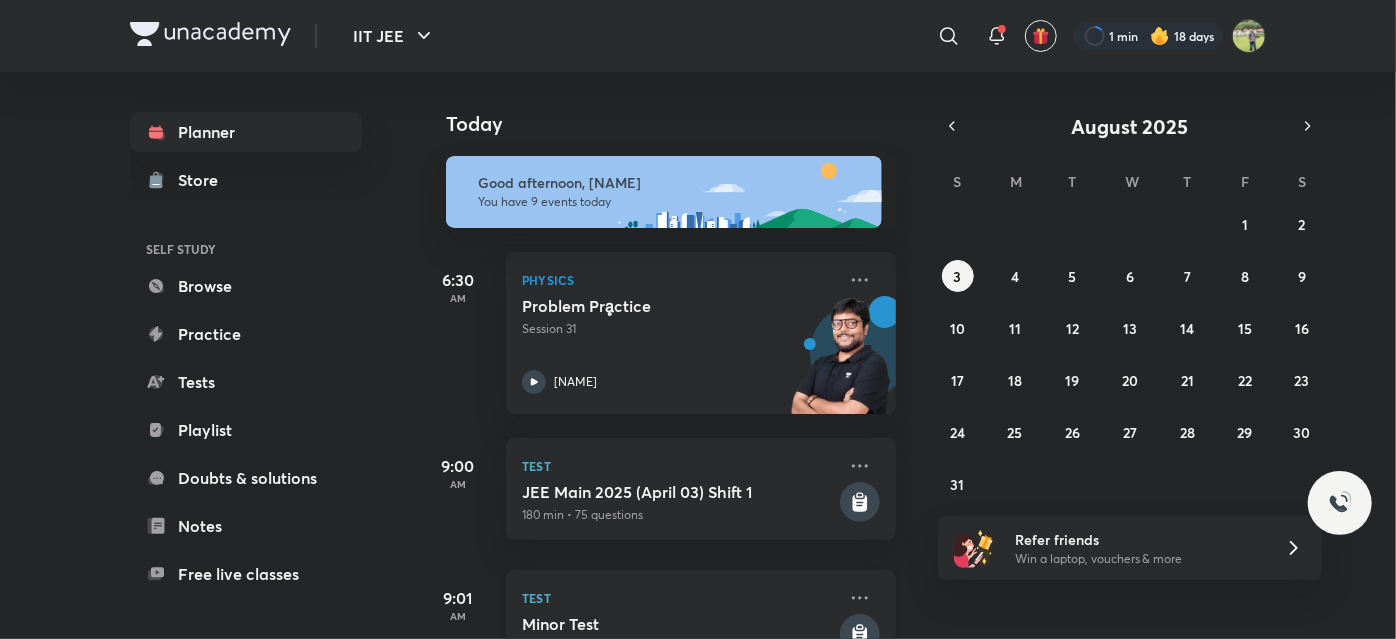 click on "Minor Test" at bounding box center [679, 624] 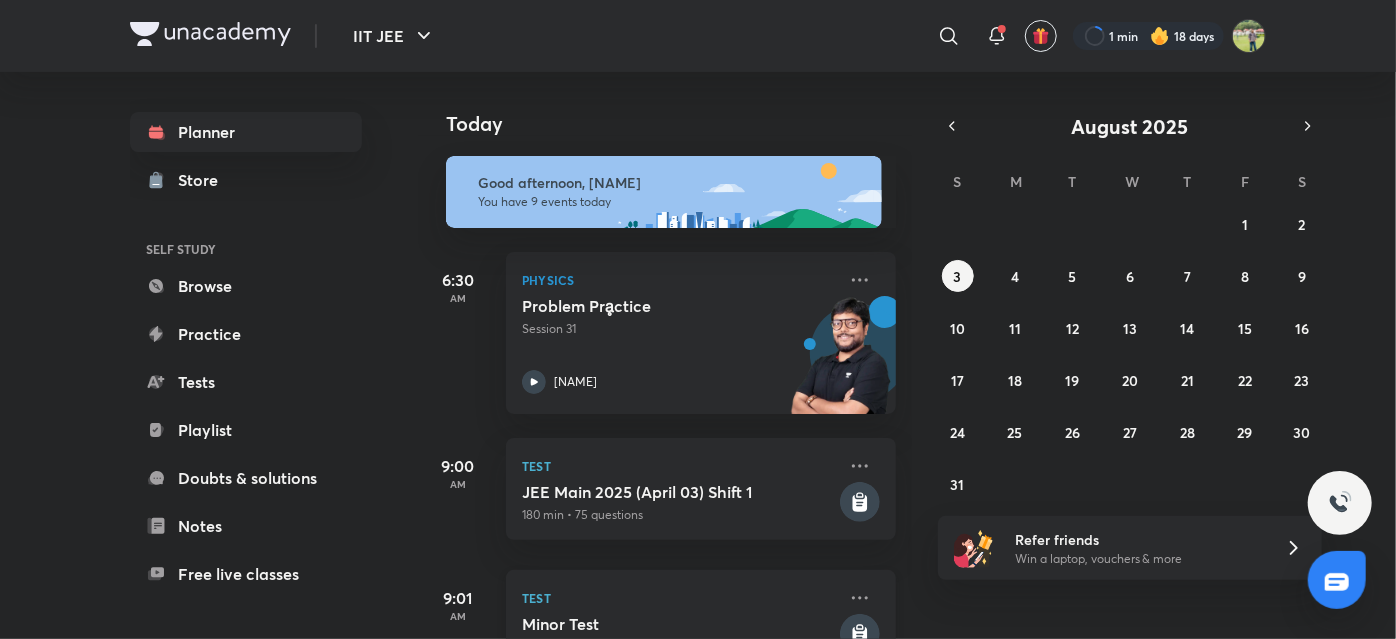 scroll, scrollTop: 109, scrollLeft: 0, axis: vertical 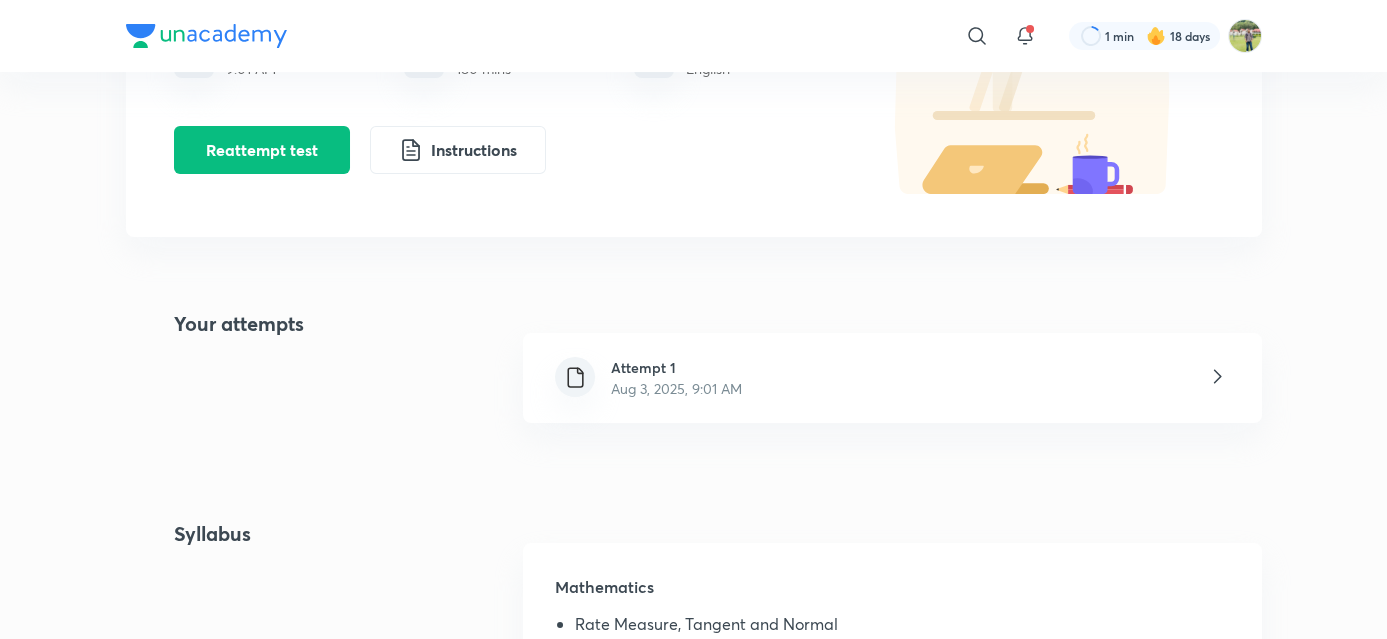 click on "Attempt 1 Aug 3, 2025, 9:01 AM" at bounding box center [892, 378] 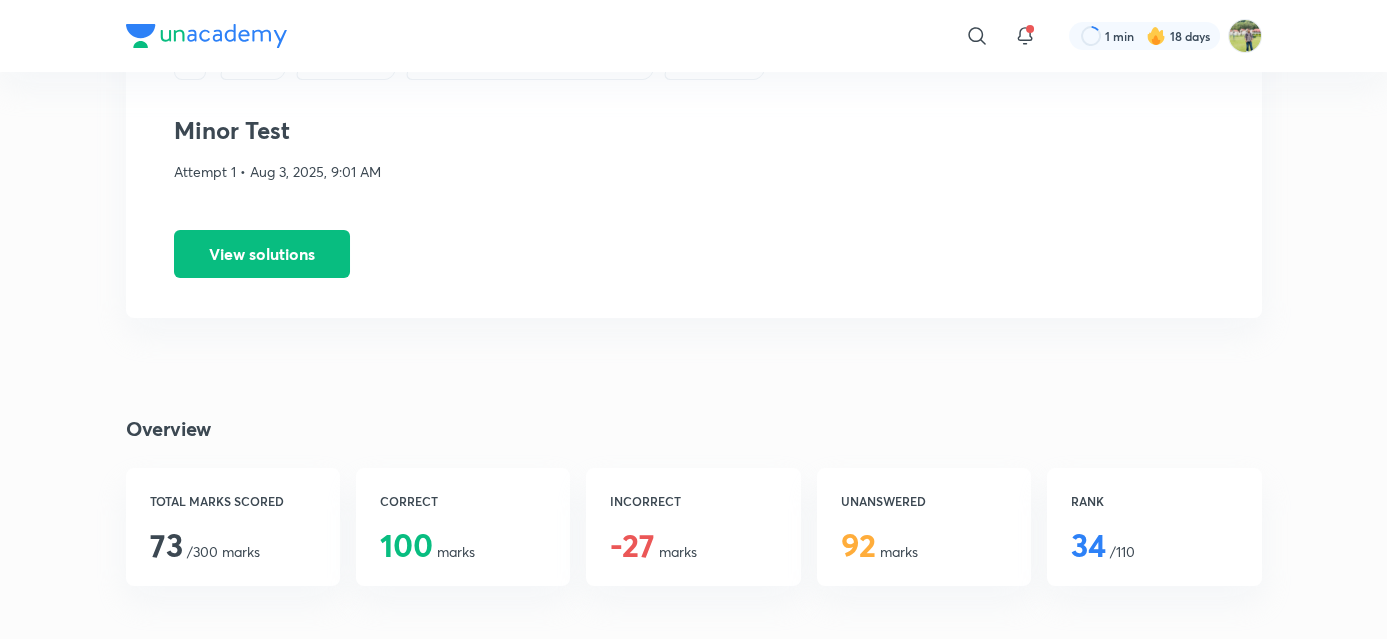 scroll, scrollTop: 103, scrollLeft: 0, axis: vertical 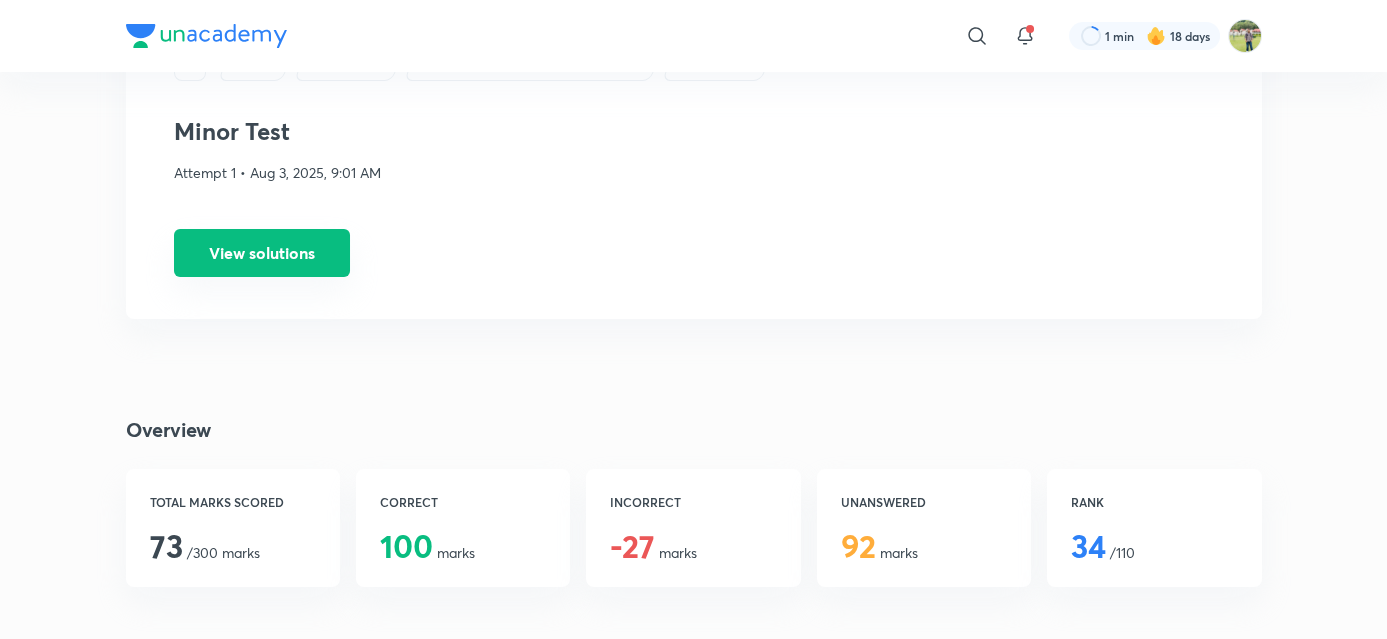 click on "View solutions" at bounding box center (262, 253) 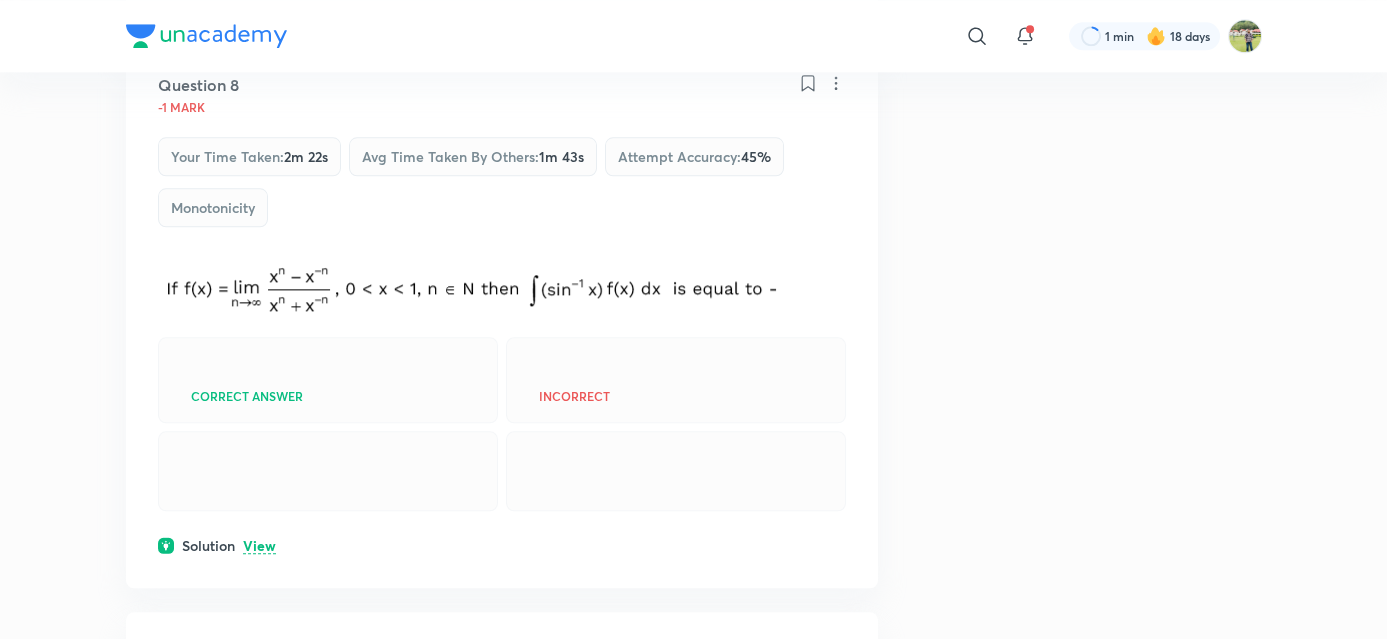 scroll, scrollTop: 4826, scrollLeft: 0, axis: vertical 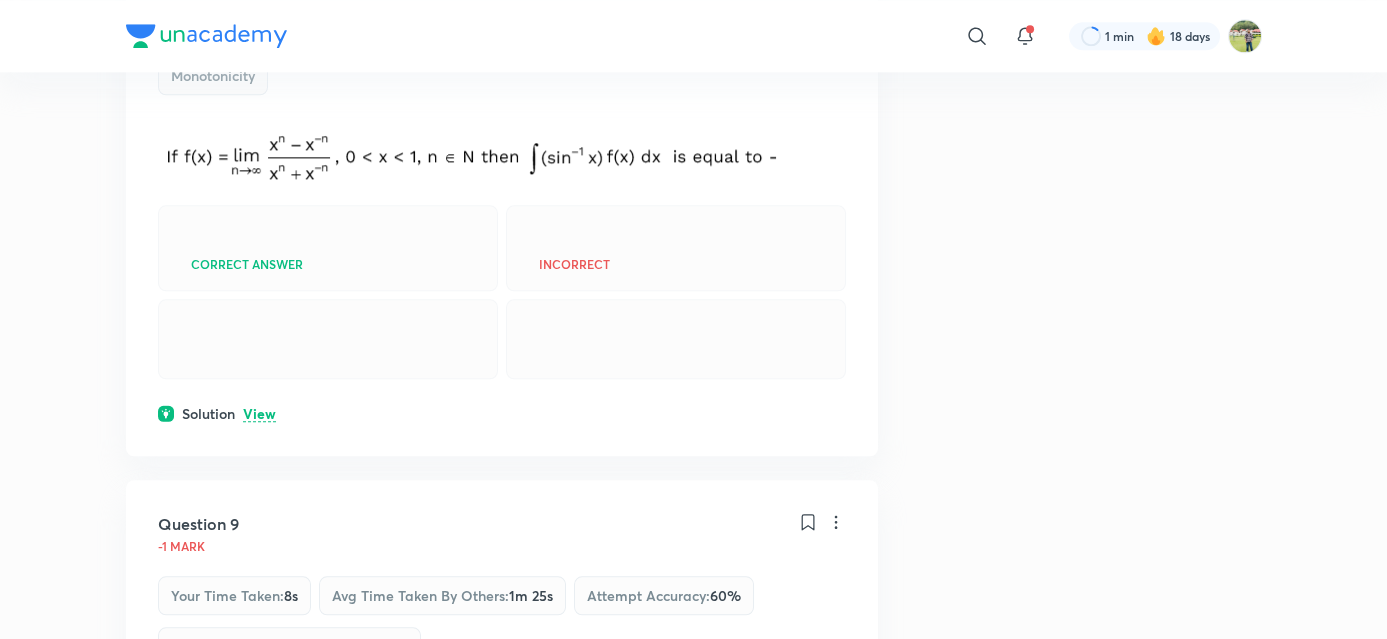 click on "View" at bounding box center (259, 414) 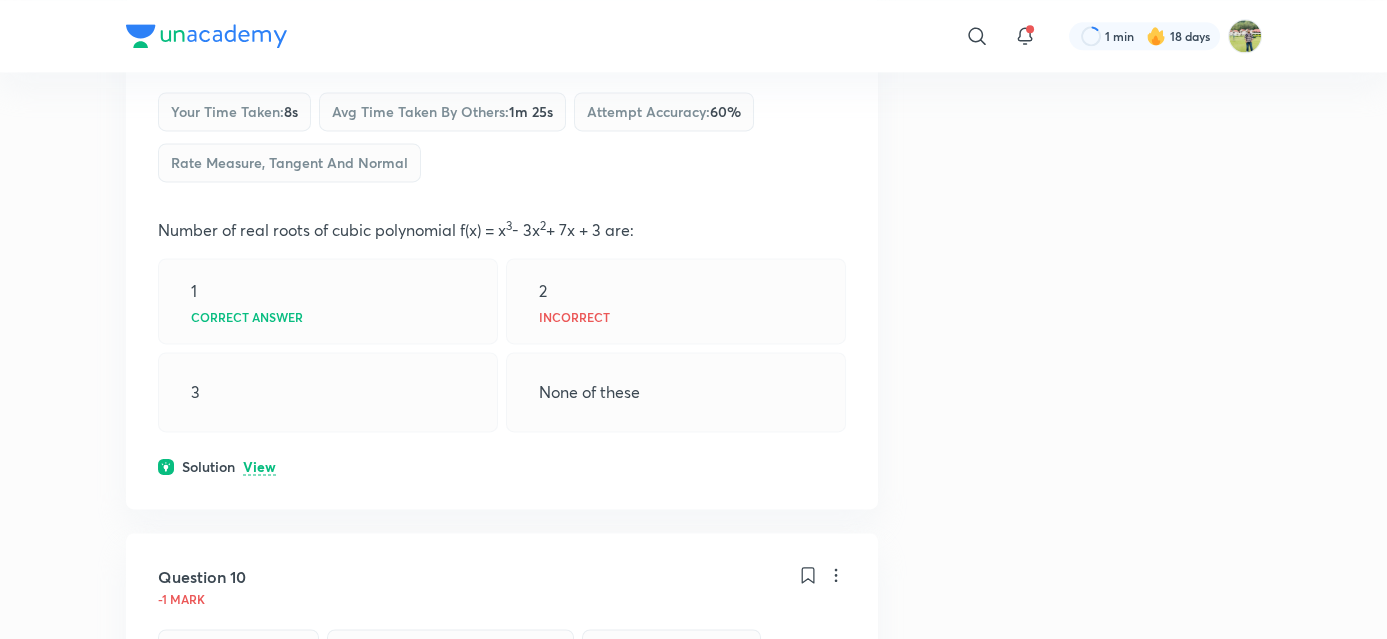 scroll, scrollTop: 5653, scrollLeft: 0, axis: vertical 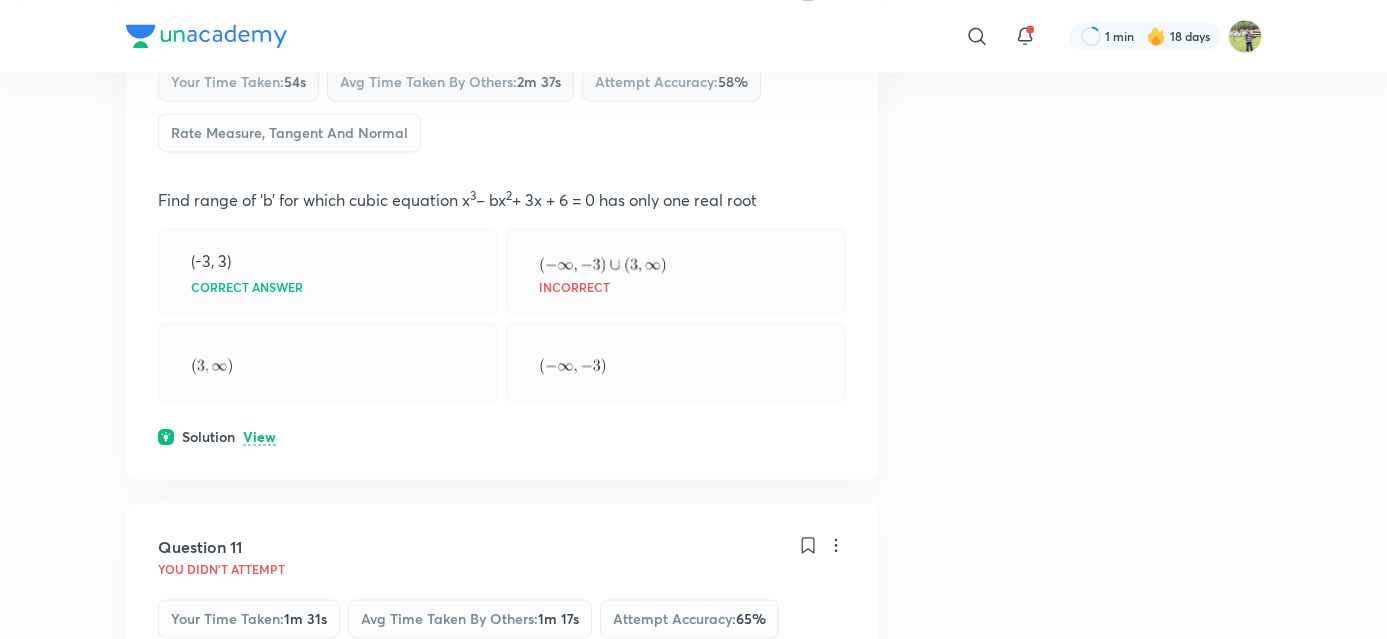 click on "View" at bounding box center [259, 437] 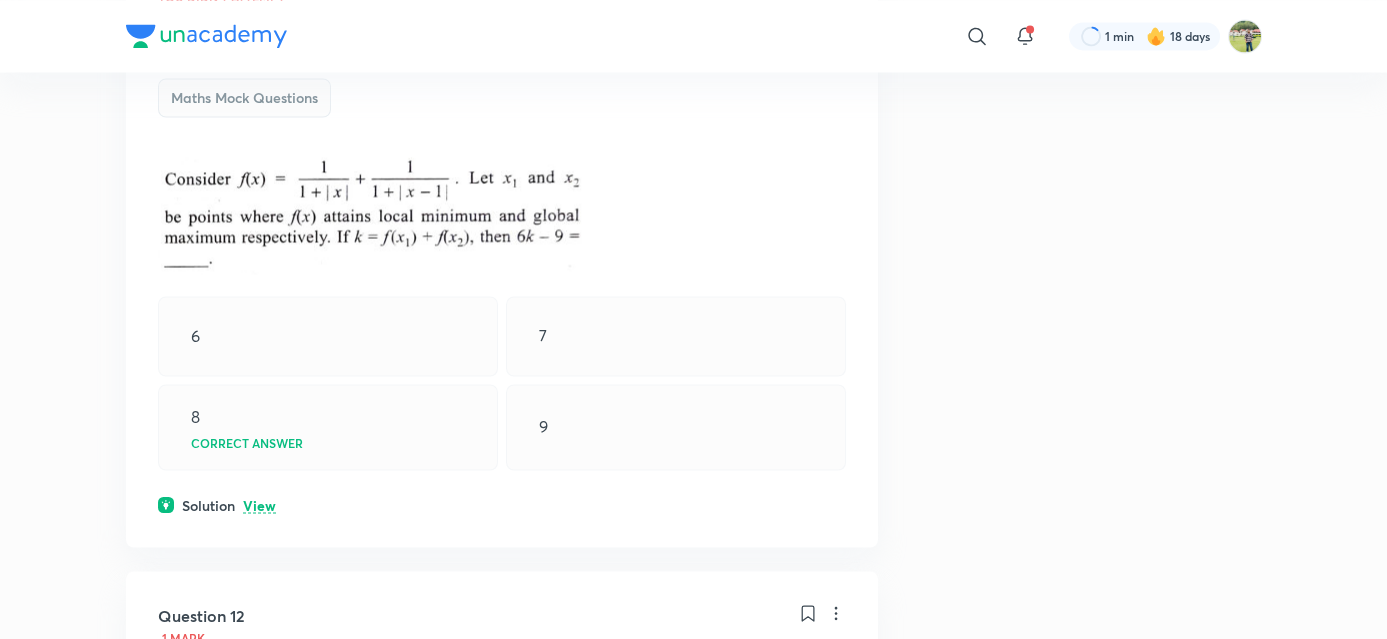 scroll, scrollTop: 7143, scrollLeft: 0, axis: vertical 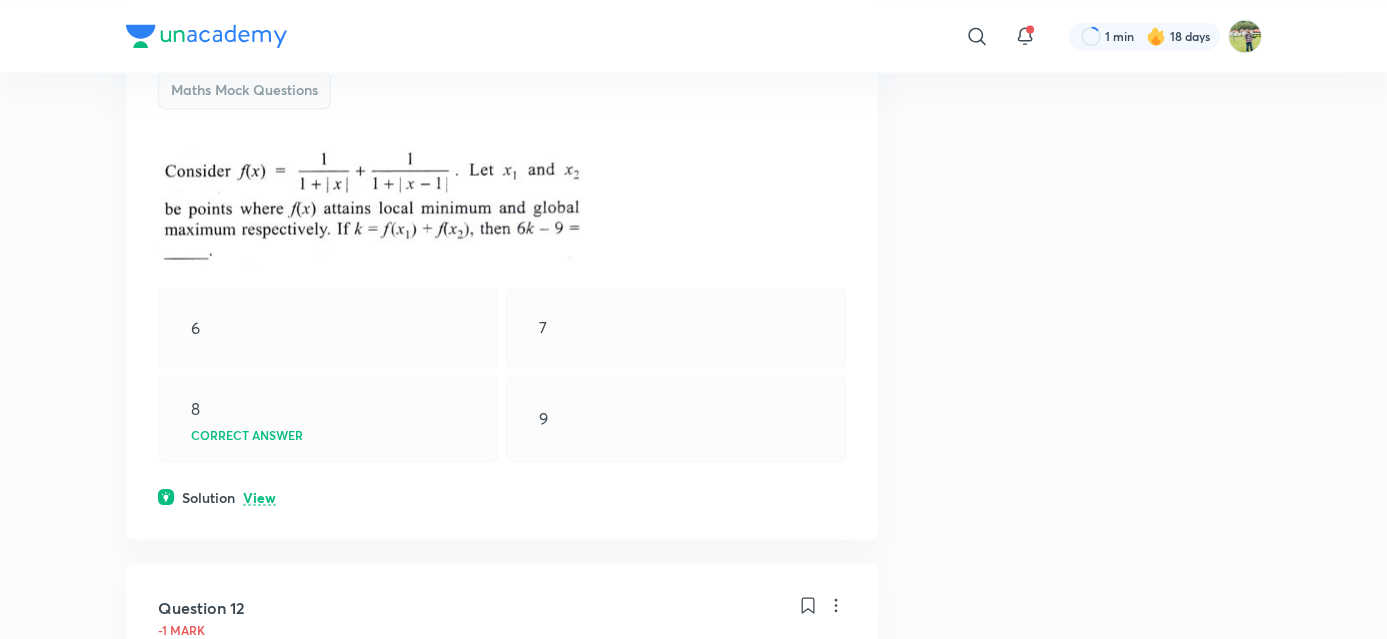 click on "View" at bounding box center [259, 497] 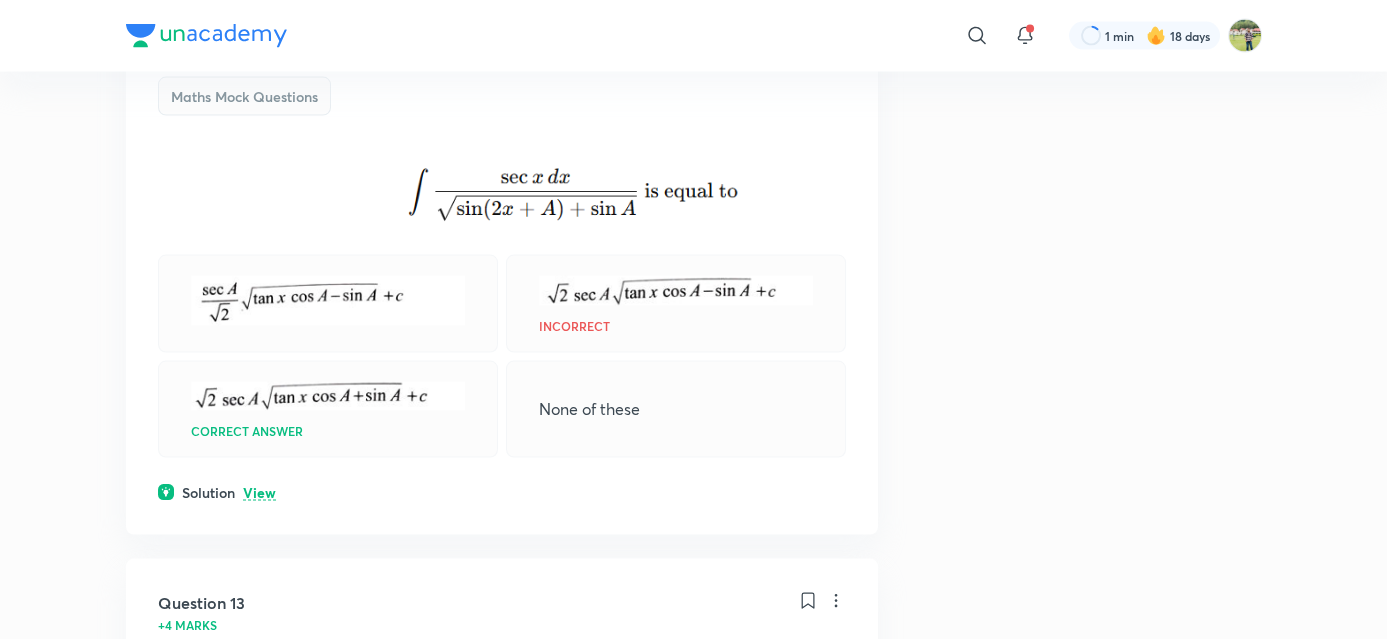 scroll, scrollTop: 8120, scrollLeft: 0, axis: vertical 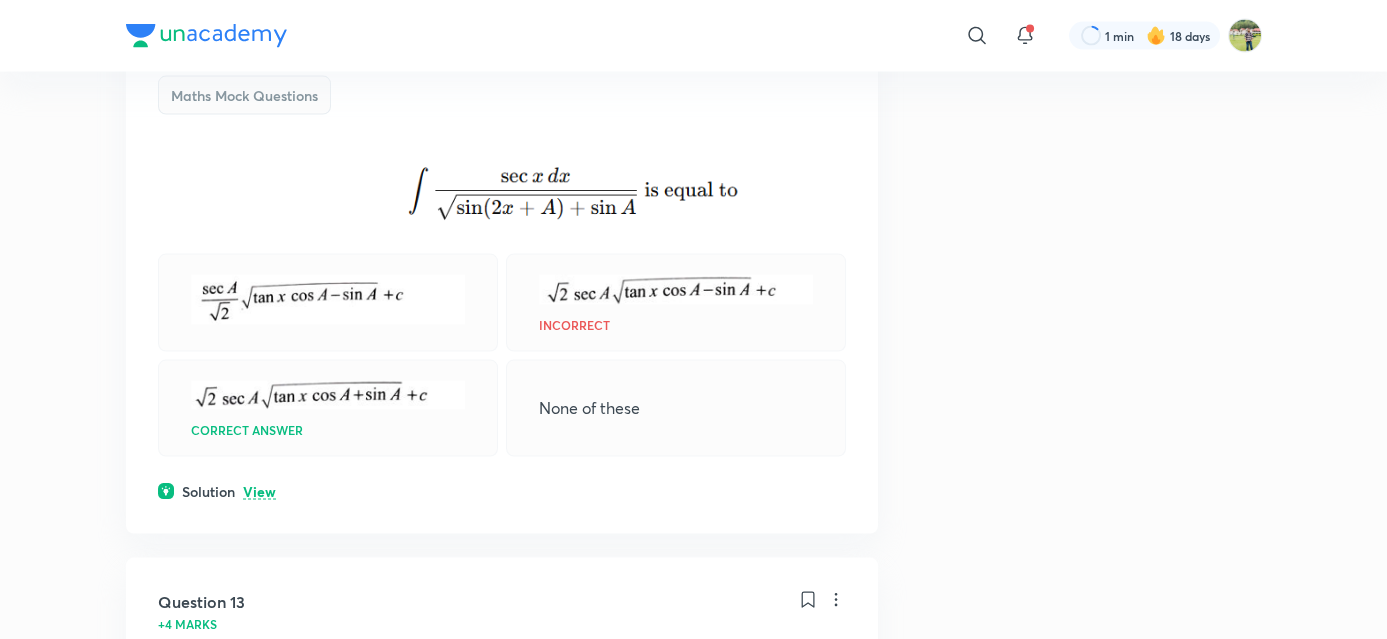 click on "View" at bounding box center (259, 492) 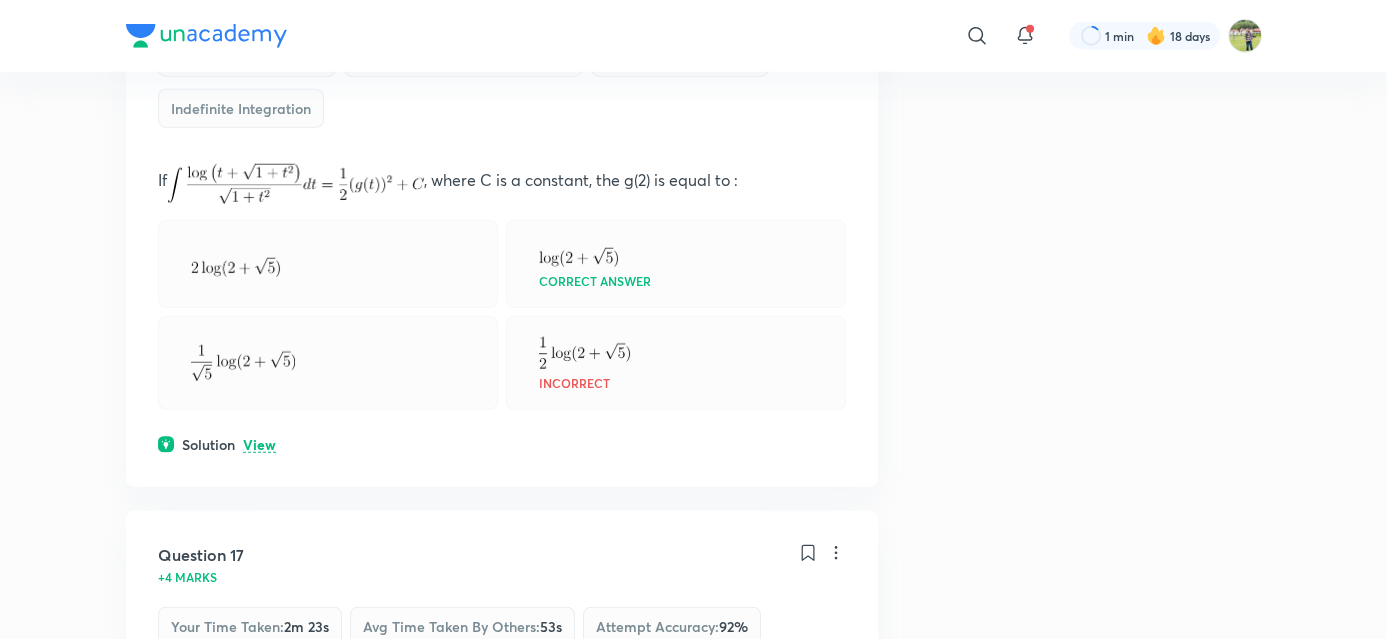 scroll, scrollTop: 10909, scrollLeft: 0, axis: vertical 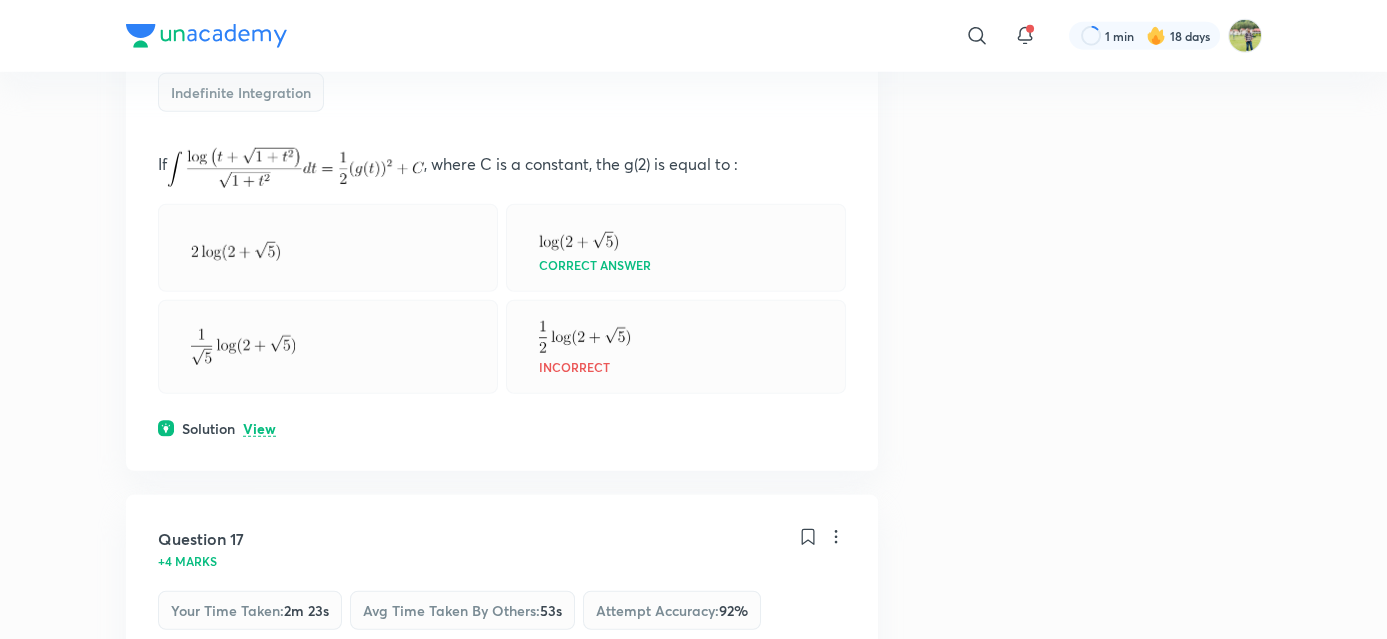 click on "View" at bounding box center (259, 429) 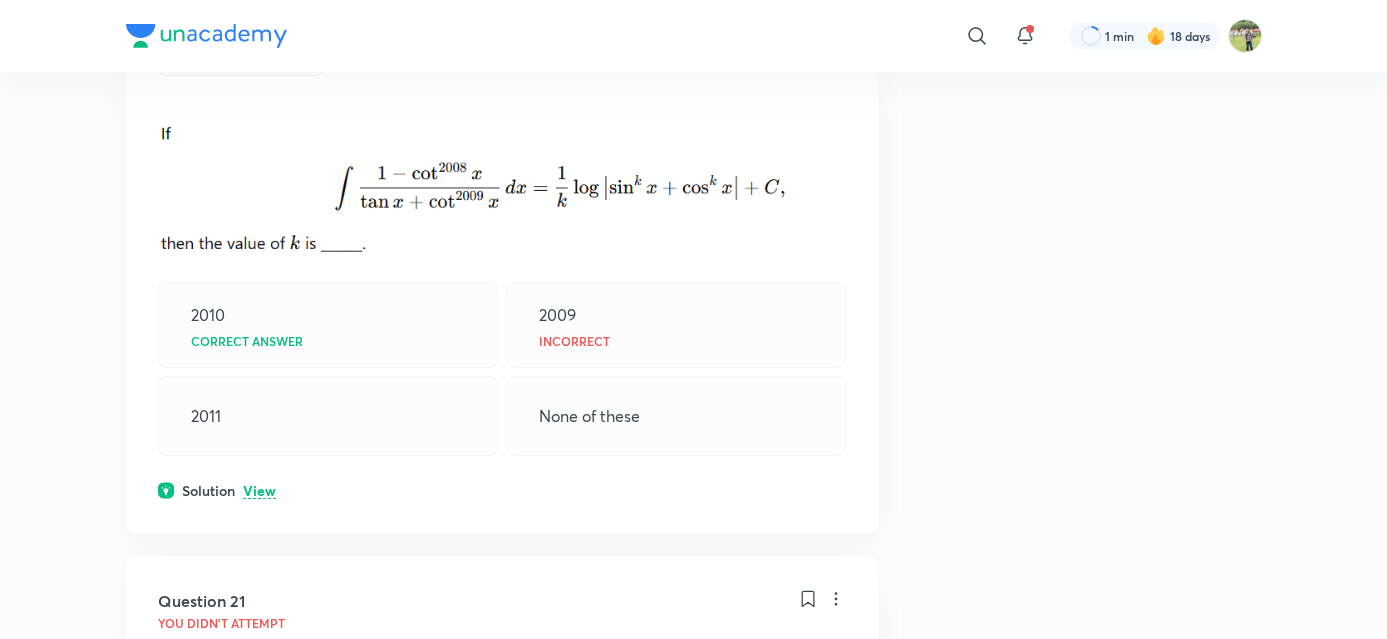 scroll, scrollTop: 13378, scrollLeft: 0, axis: vertical 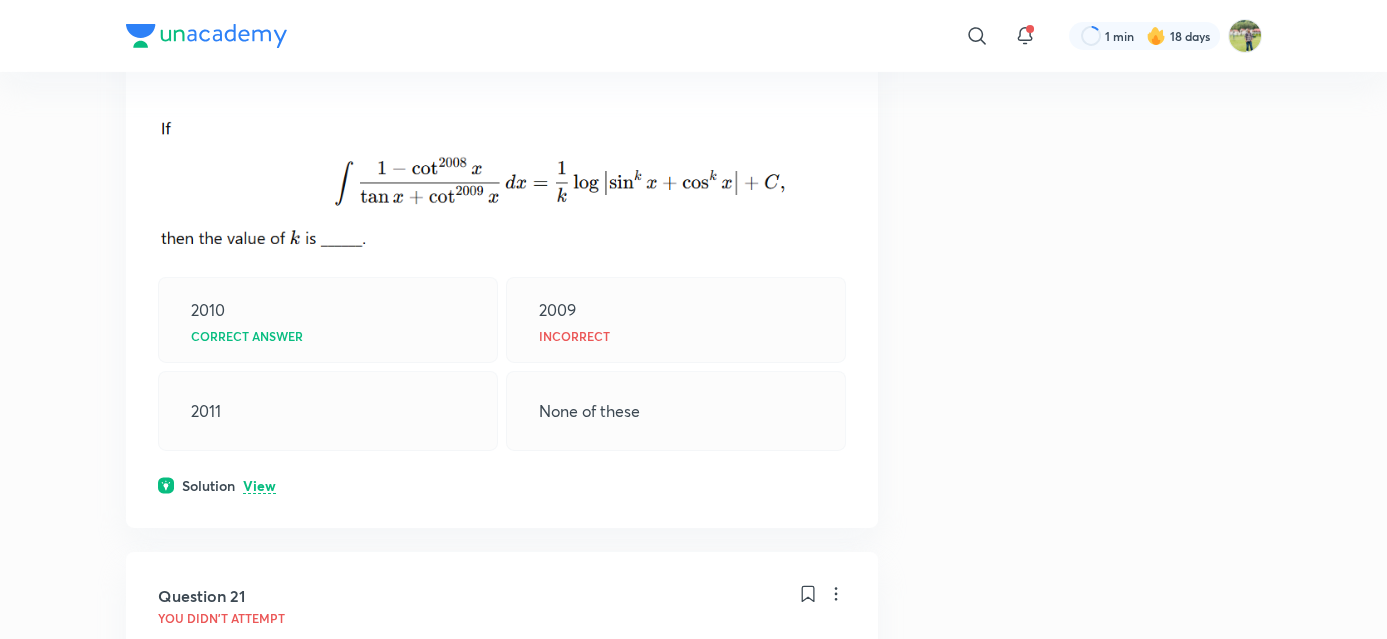 click on "View" at bounding box center (259, 486) 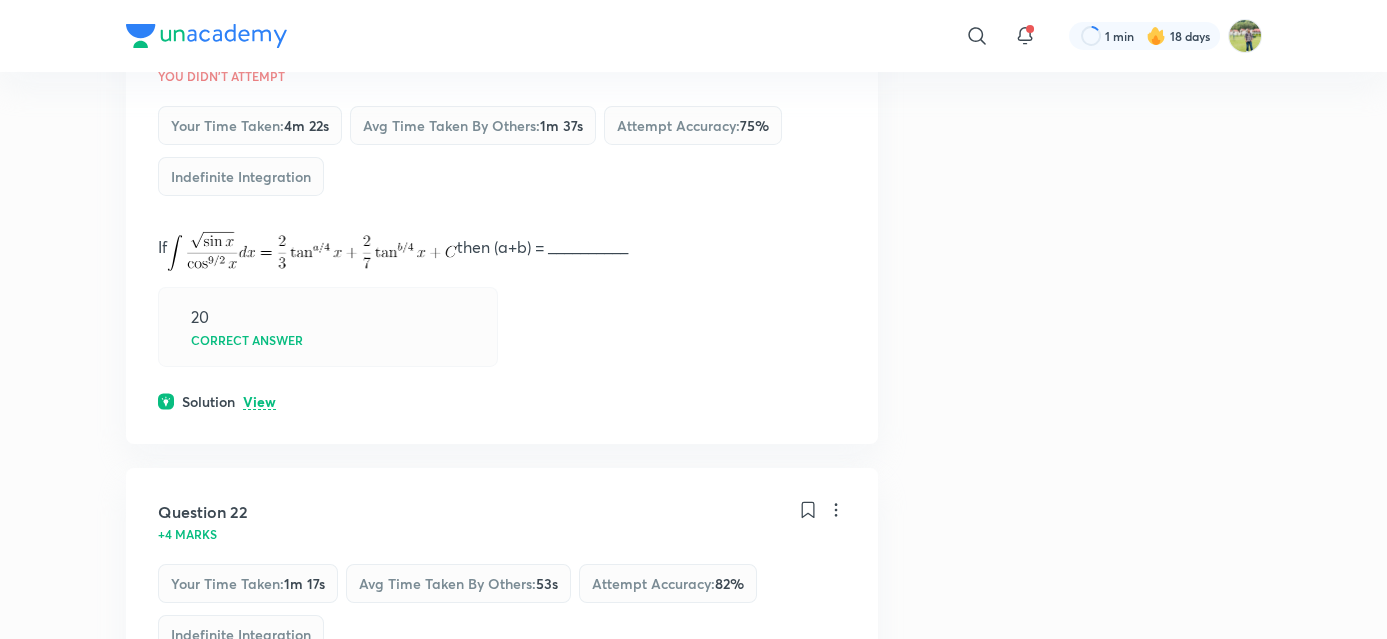 scroll, scrollTop: 14383, scrollLeft: 0, axis: vertical 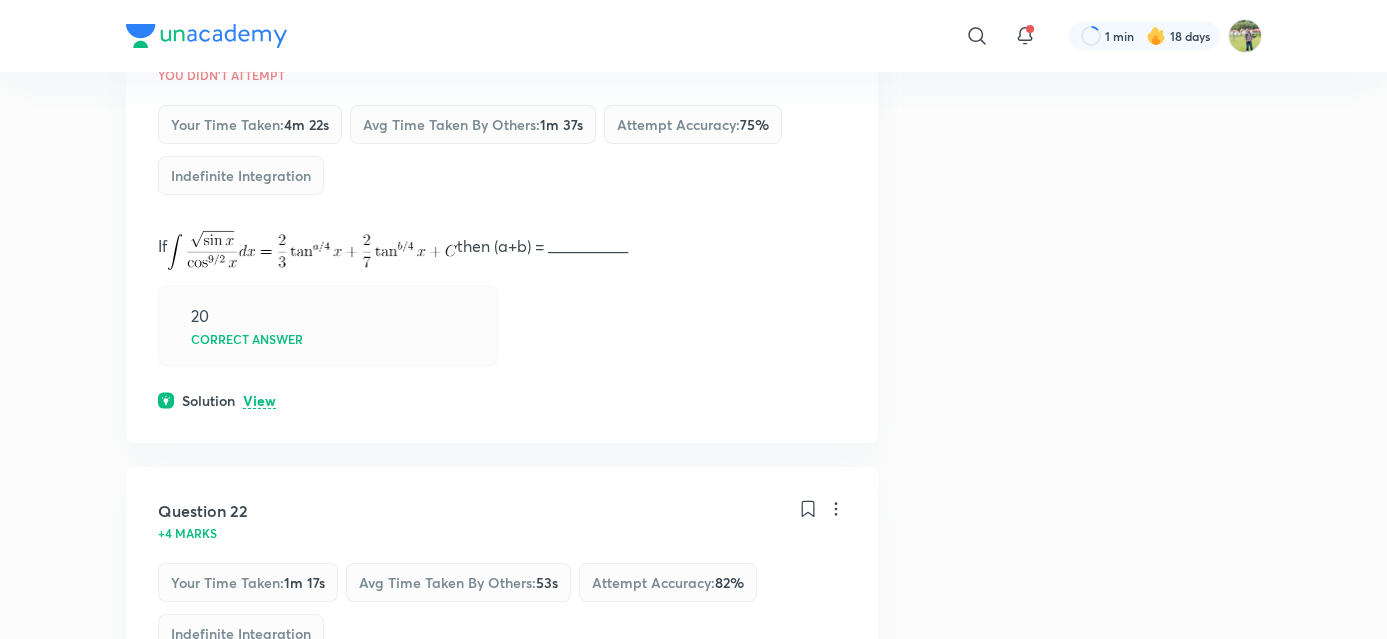 click on "View" at bounding box center [259, 401] 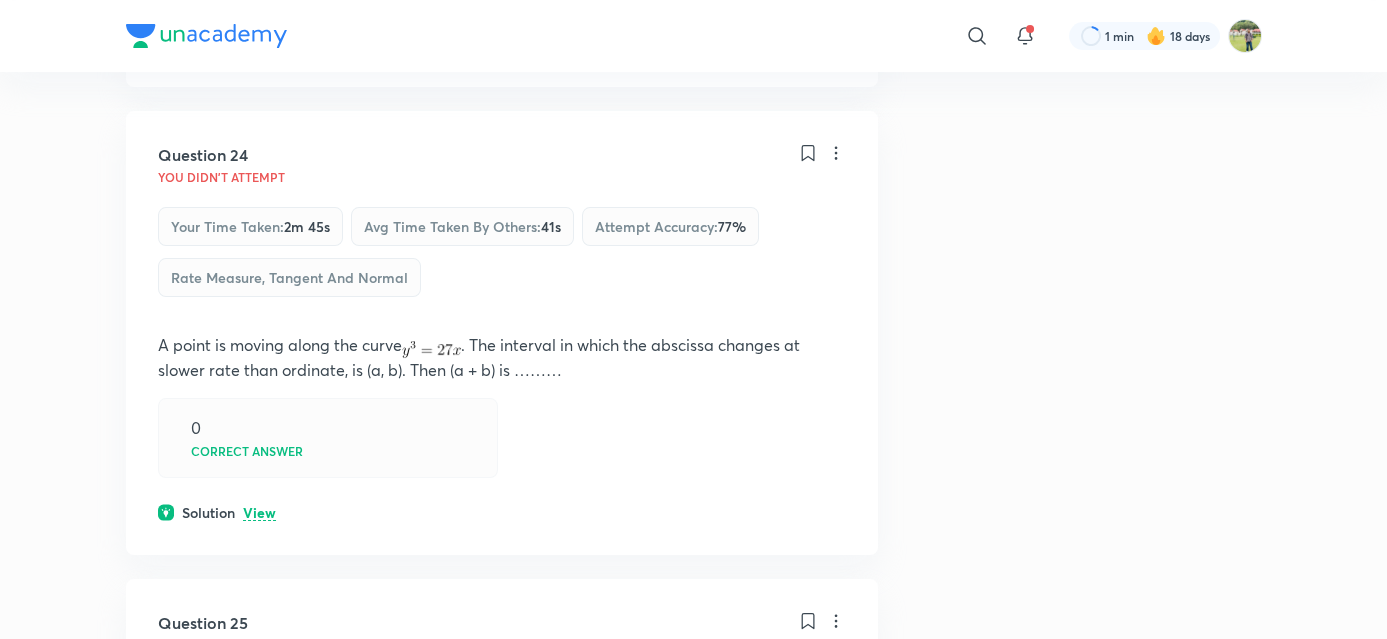 scroll, scrollTop: 15922, scrollLeft: 0, axis: vertical 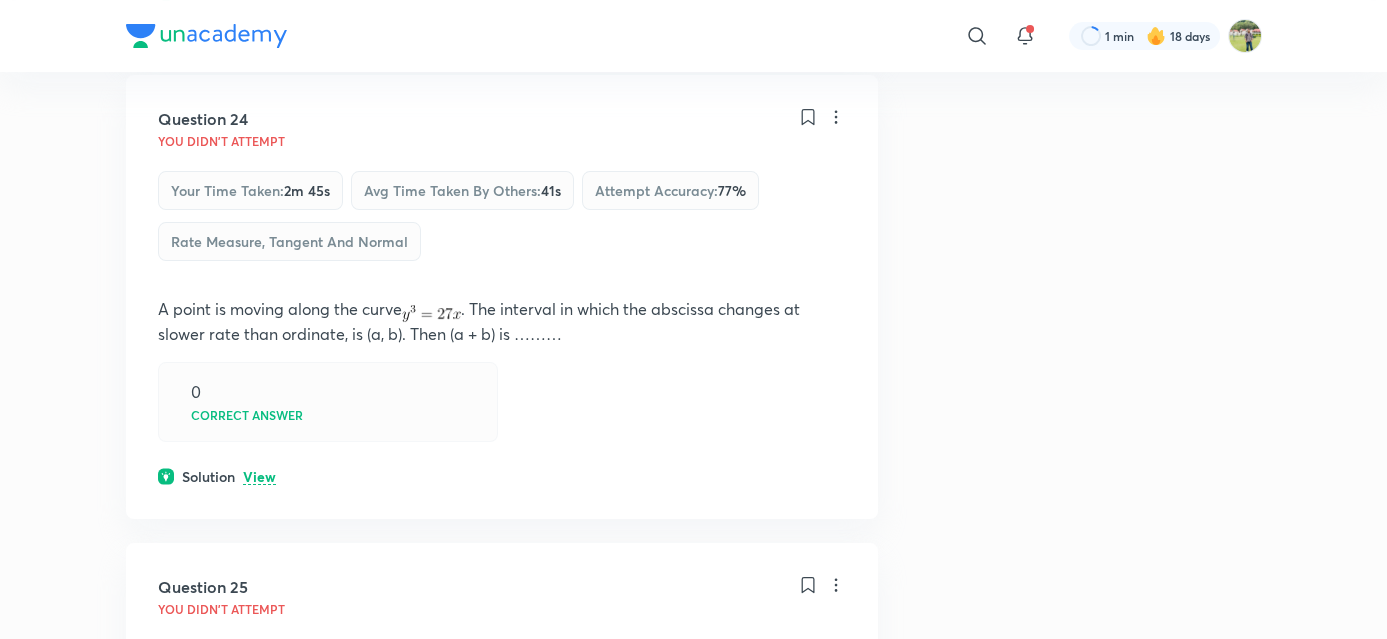 click on "View" at bounding box center [259, 477] 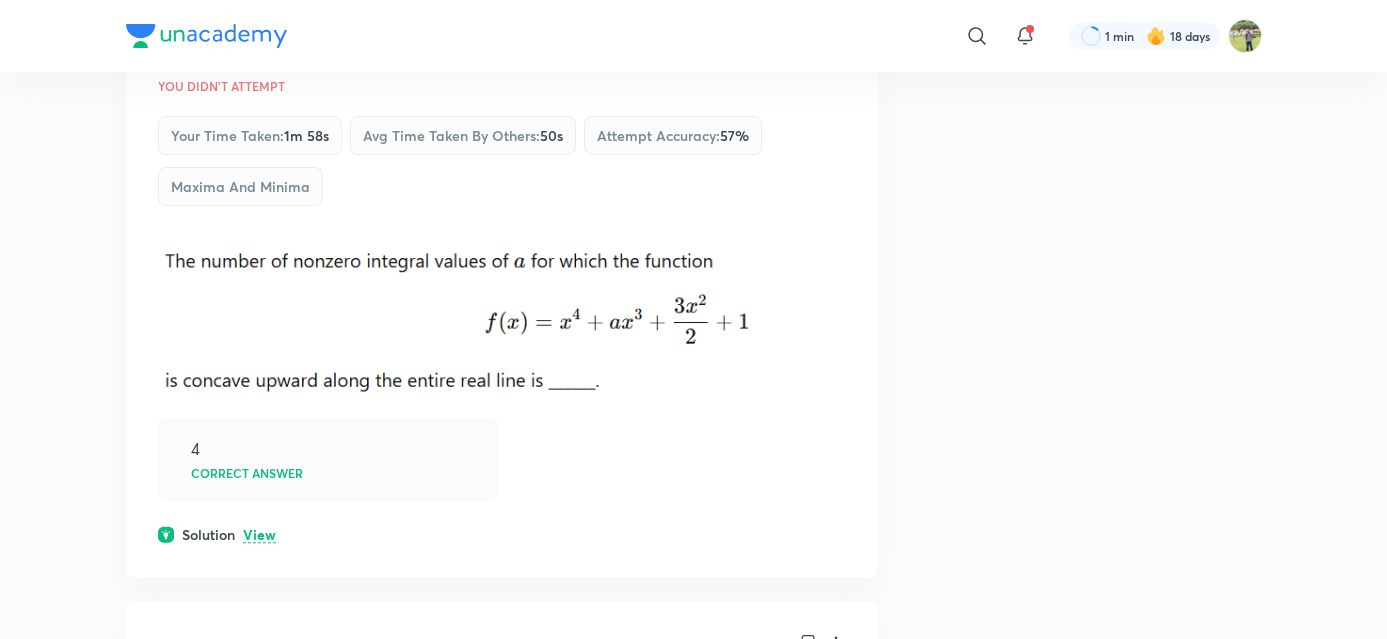 scroll, scrollTop: 16762, scrollLeft: 0, axis: vertical 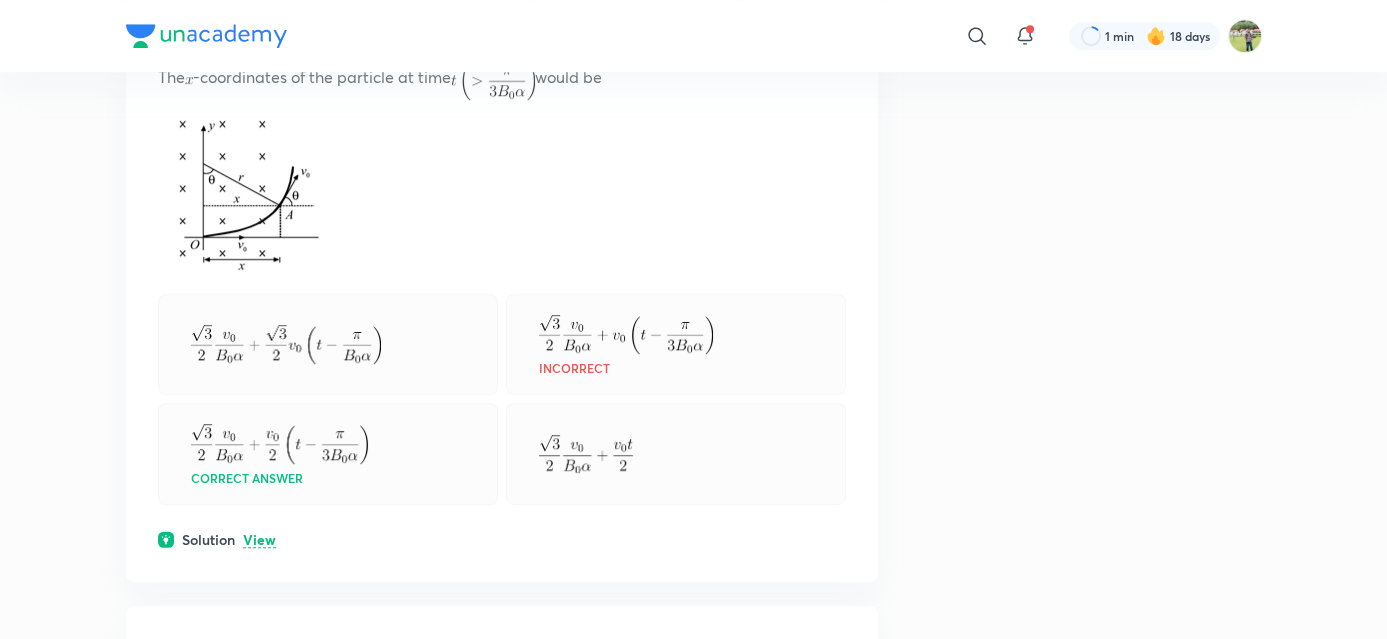 click on "View" at bounding box center [259, 540] 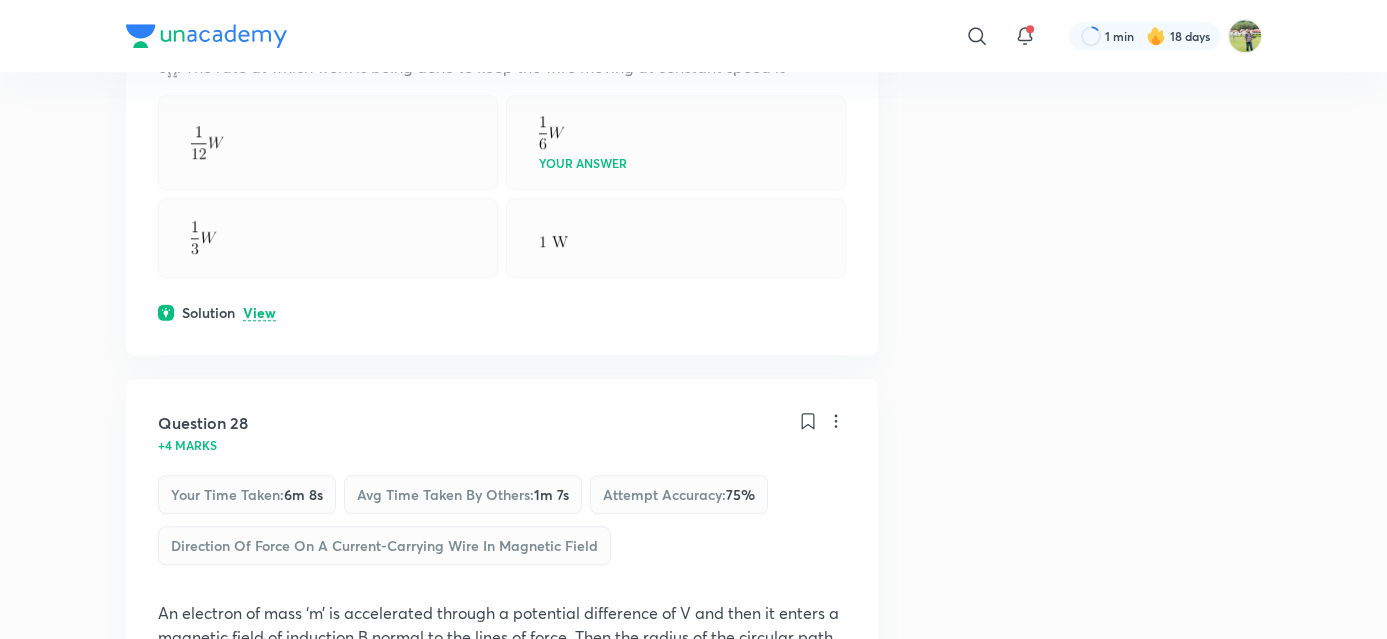 scroll, scrollTop: 19164, scrollLeft: 0, axis: vertical 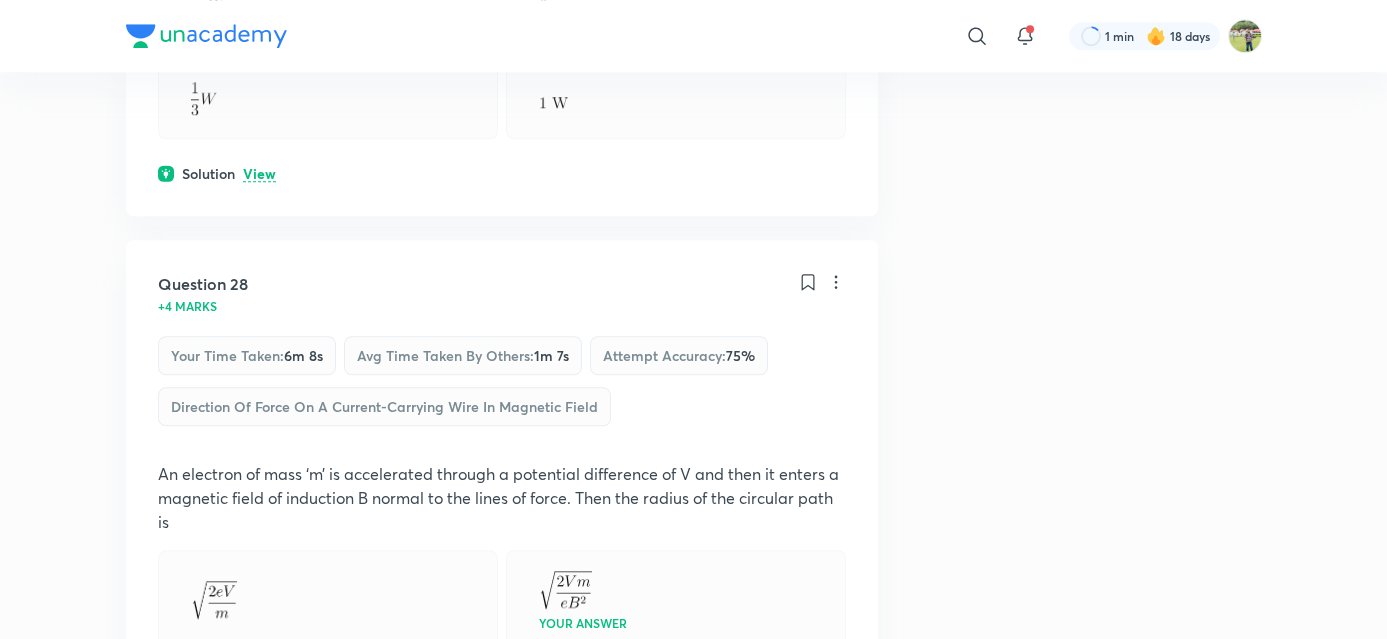 click on "View" at bounding box center (259, 174) 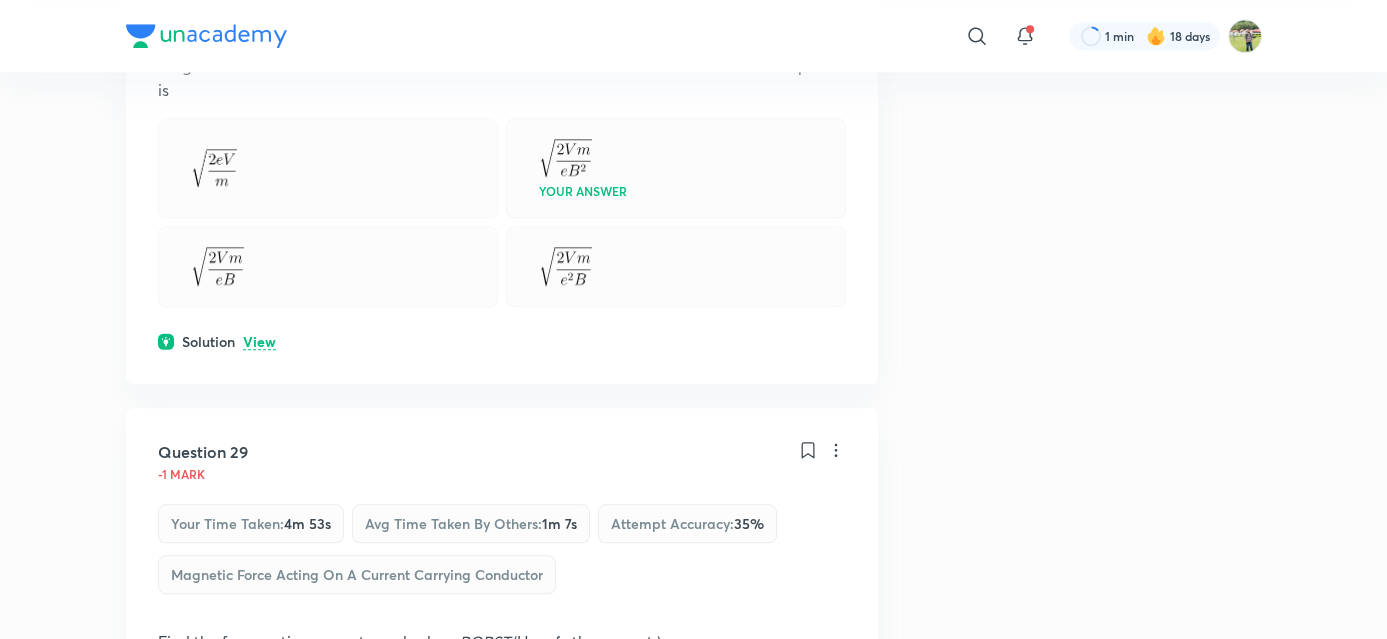 scroll, scrollTop: 19707, scrollLeft: 0, axis: vertical 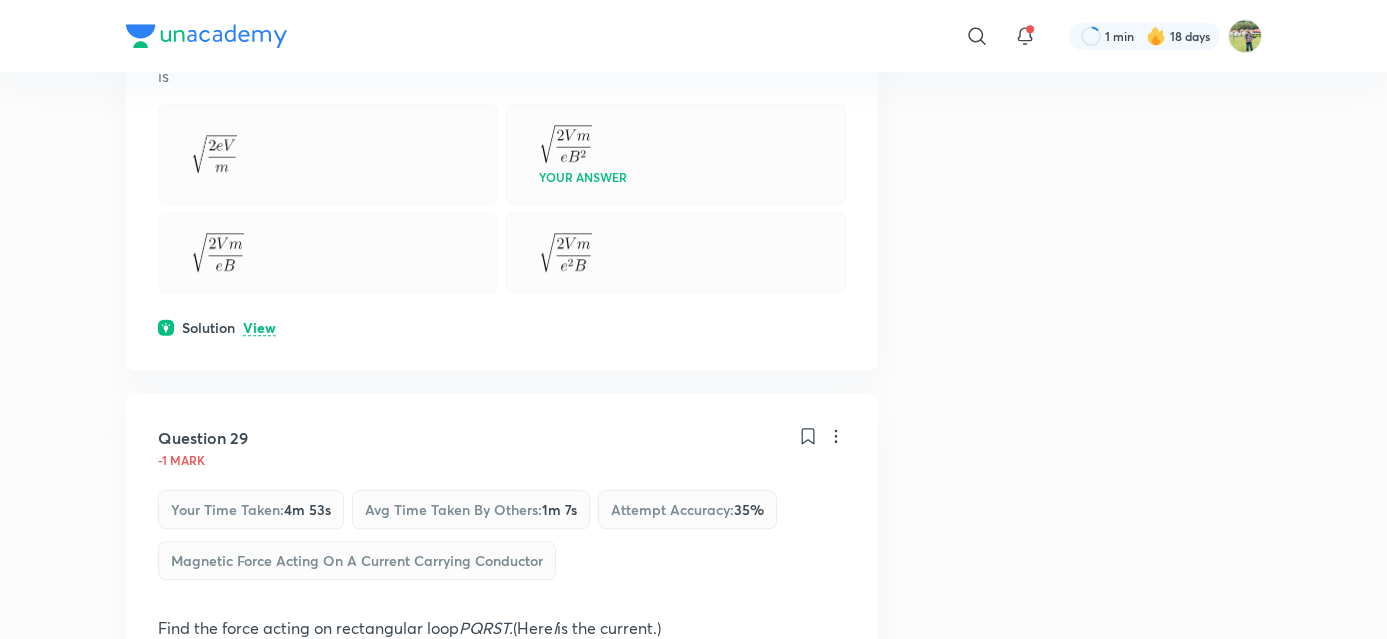 click on "View" at bounding box center (259, 328) 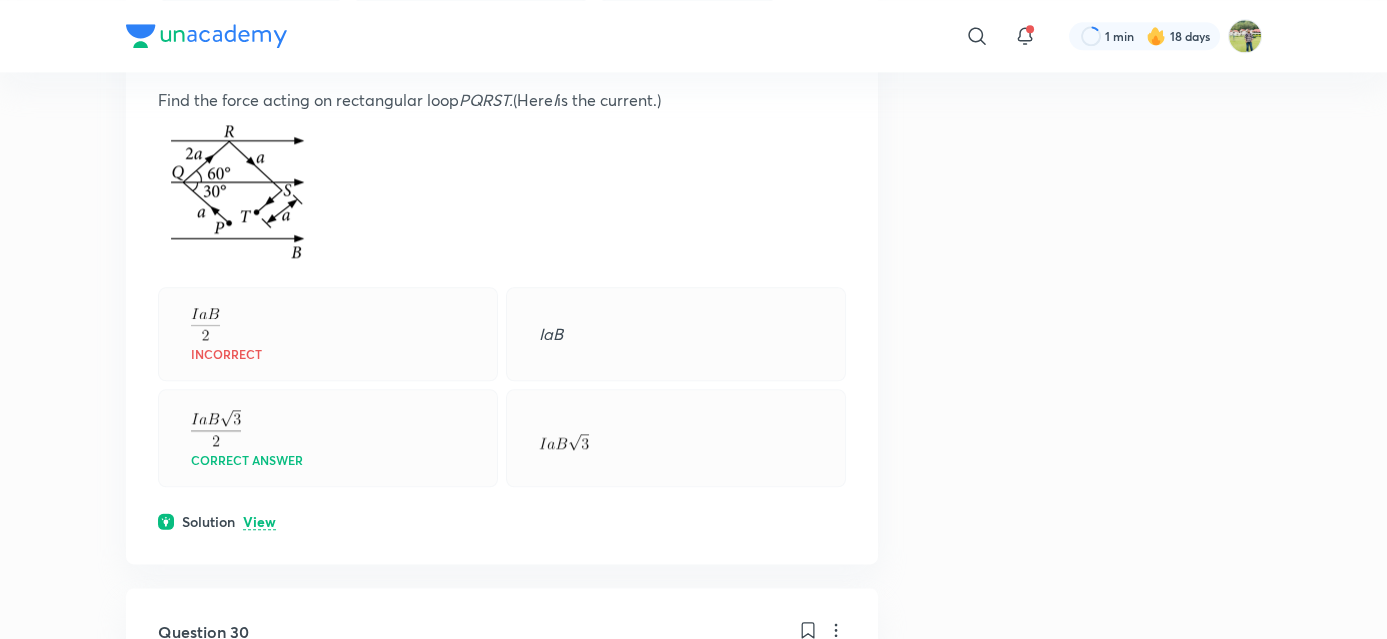 scroll, scrollTop: 20471, scrollLeft: 0, axis: vertical 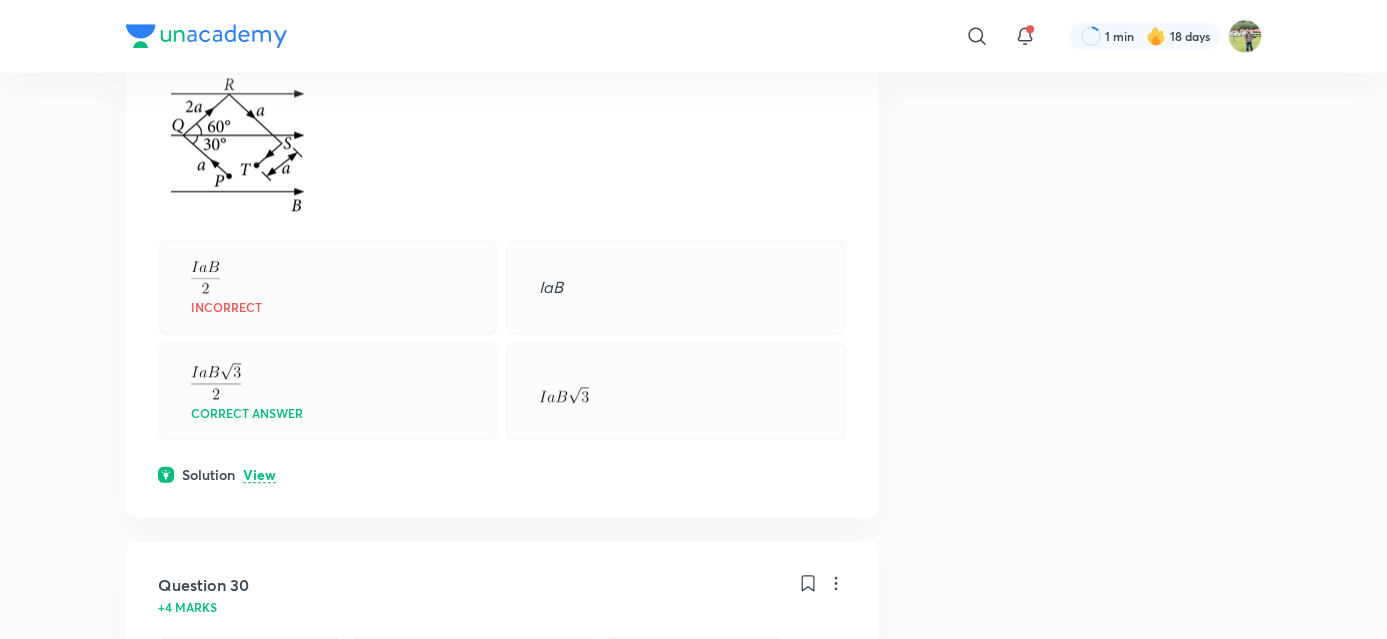 click on "View" at bounding box center (259, 475) 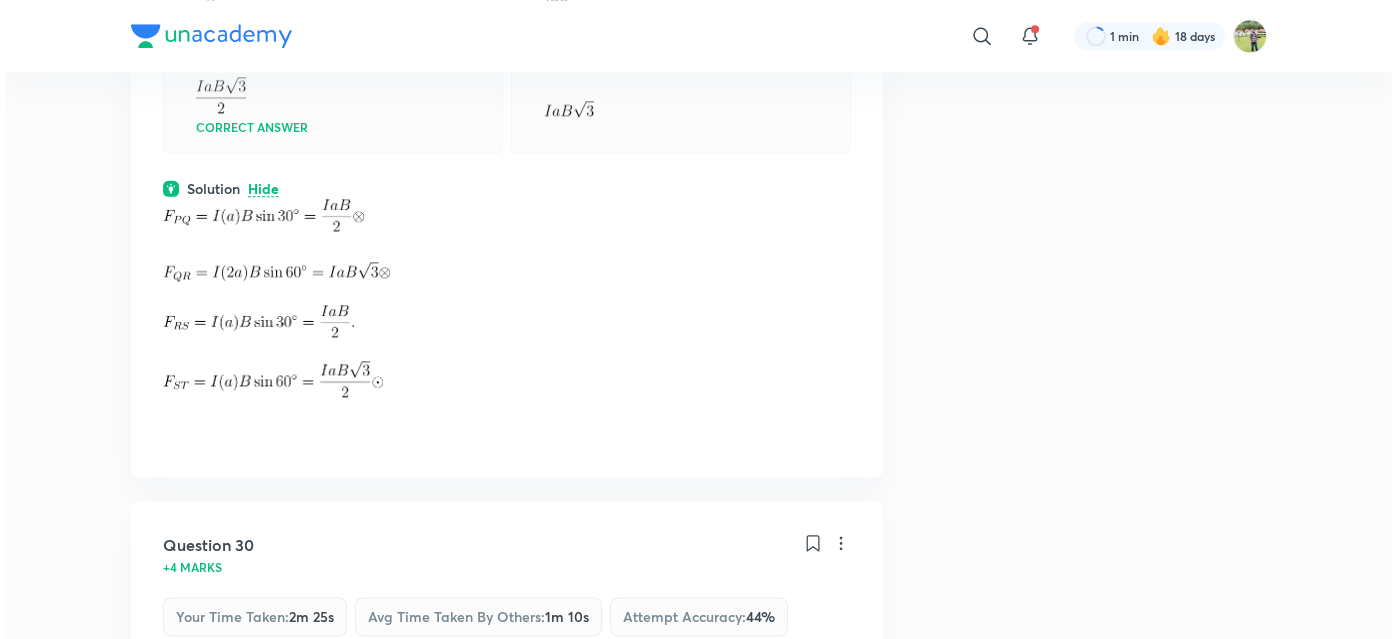 scroll, scrollTop: 20756, scrollLeft: 0, axis: vertical 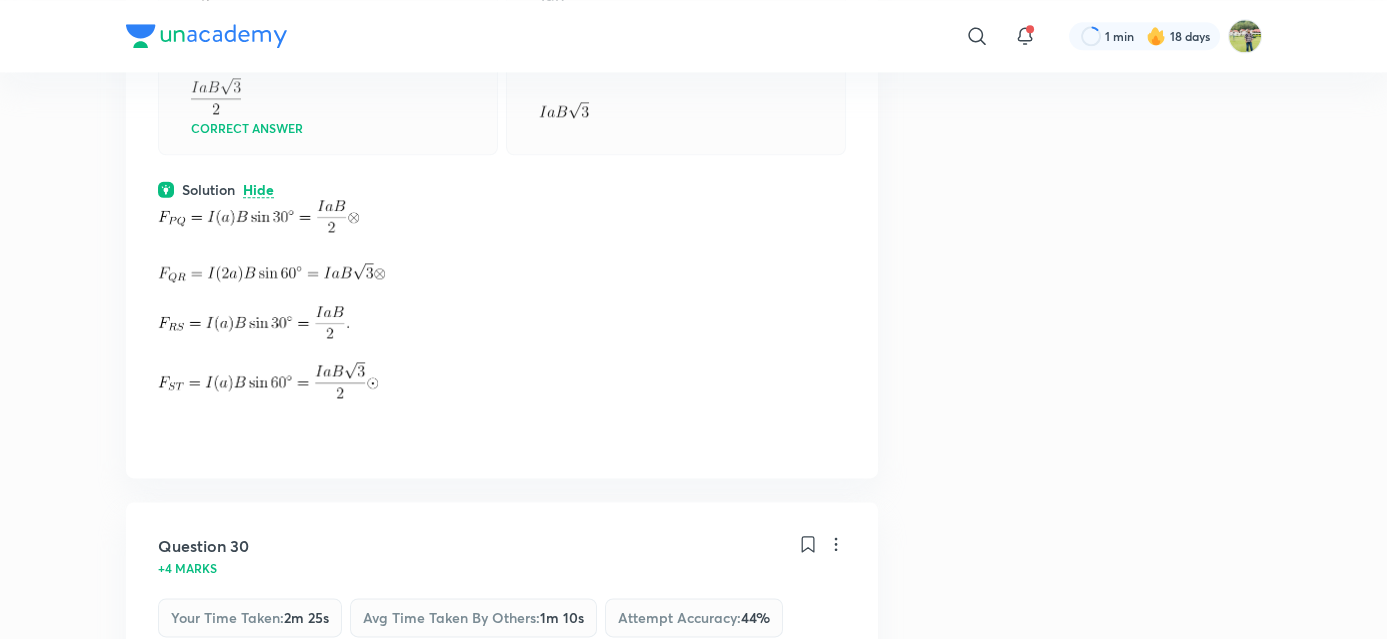drag, startPoint x: 281, startPoint y: 473, endPoint x: 198, endPoint y: 460, distance: 84.0119 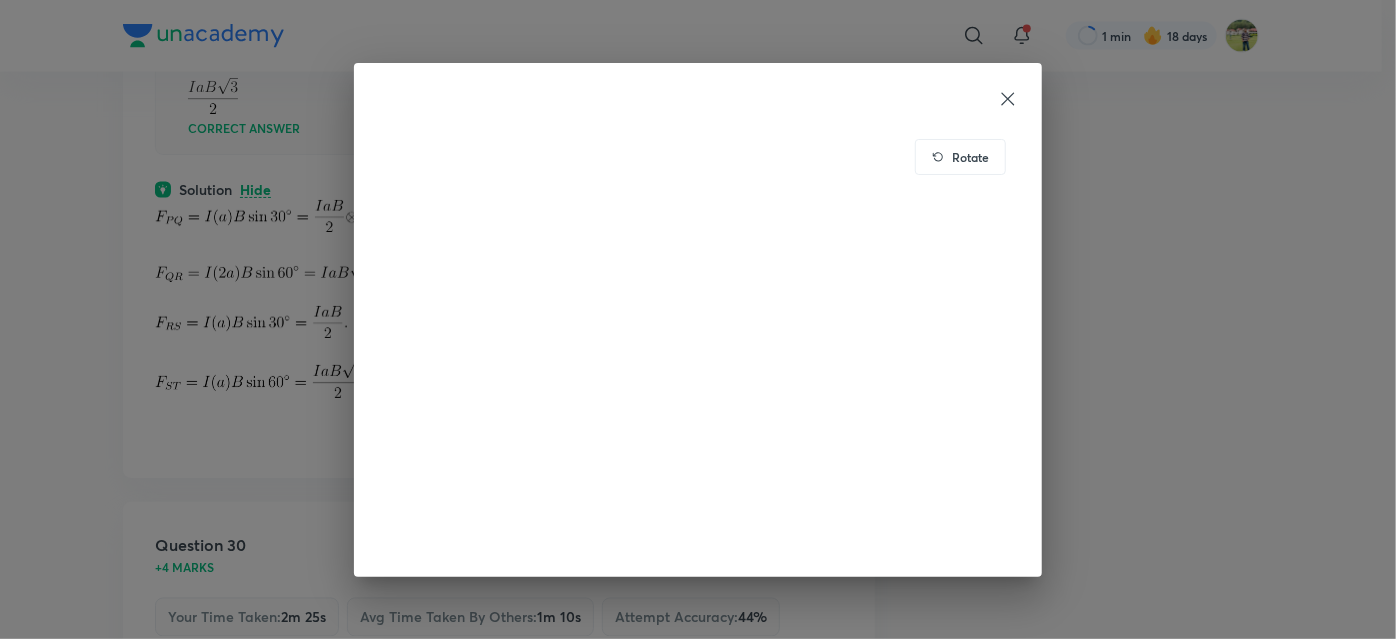 click on "Rotate" at bounding box center (698, 319) 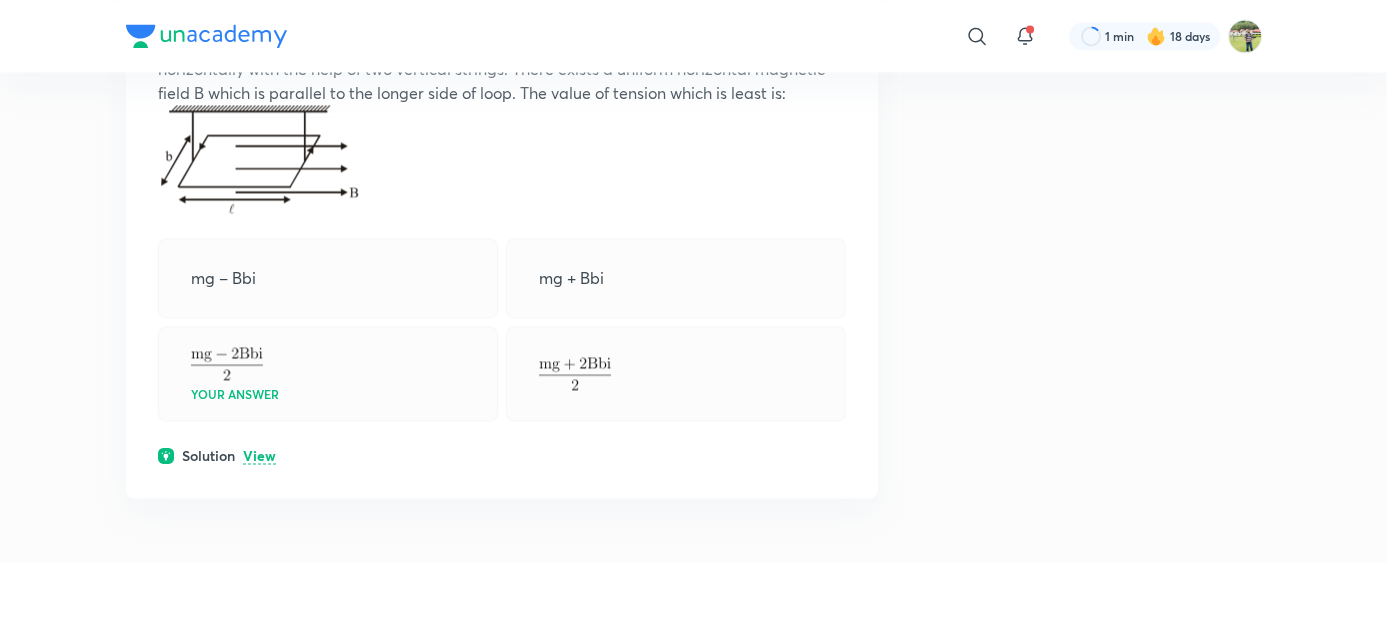 scroll, scrollTop: 21448, scrollLeft: 0, axis: vertical 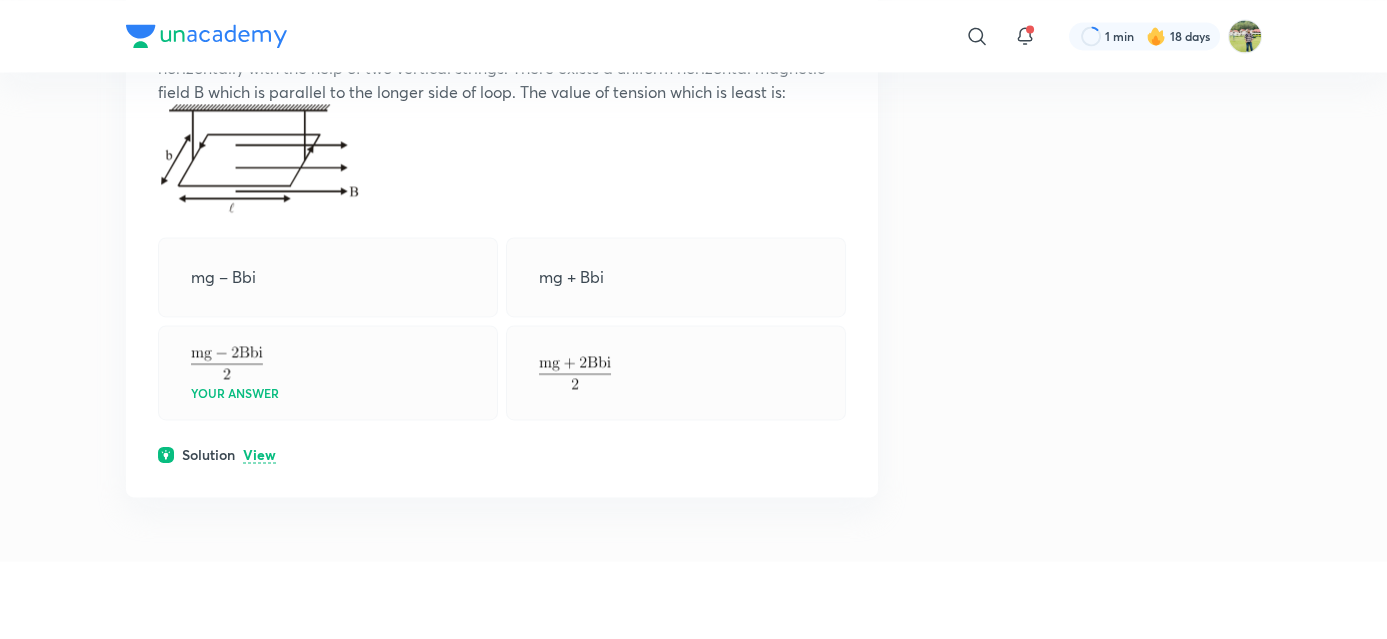 click on "View" at bounding box center (259, 455) 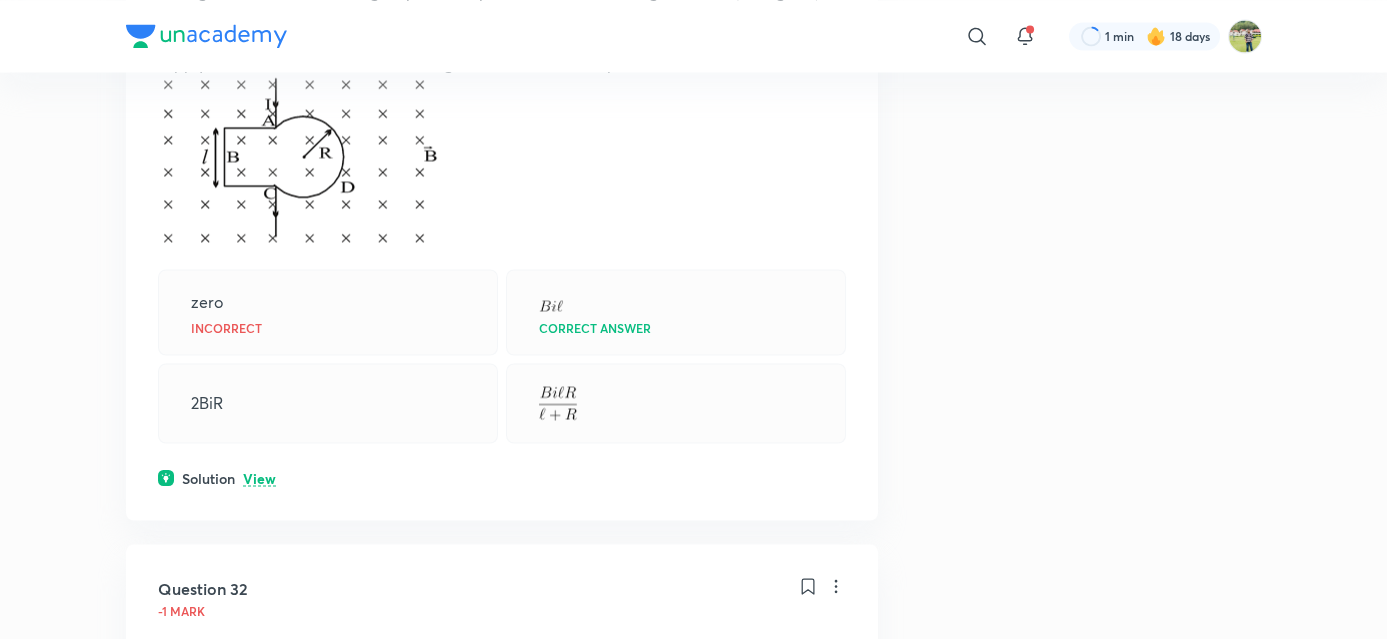 scroll, scrollTop: 22445, scrollLeft: 0, axis: vertical 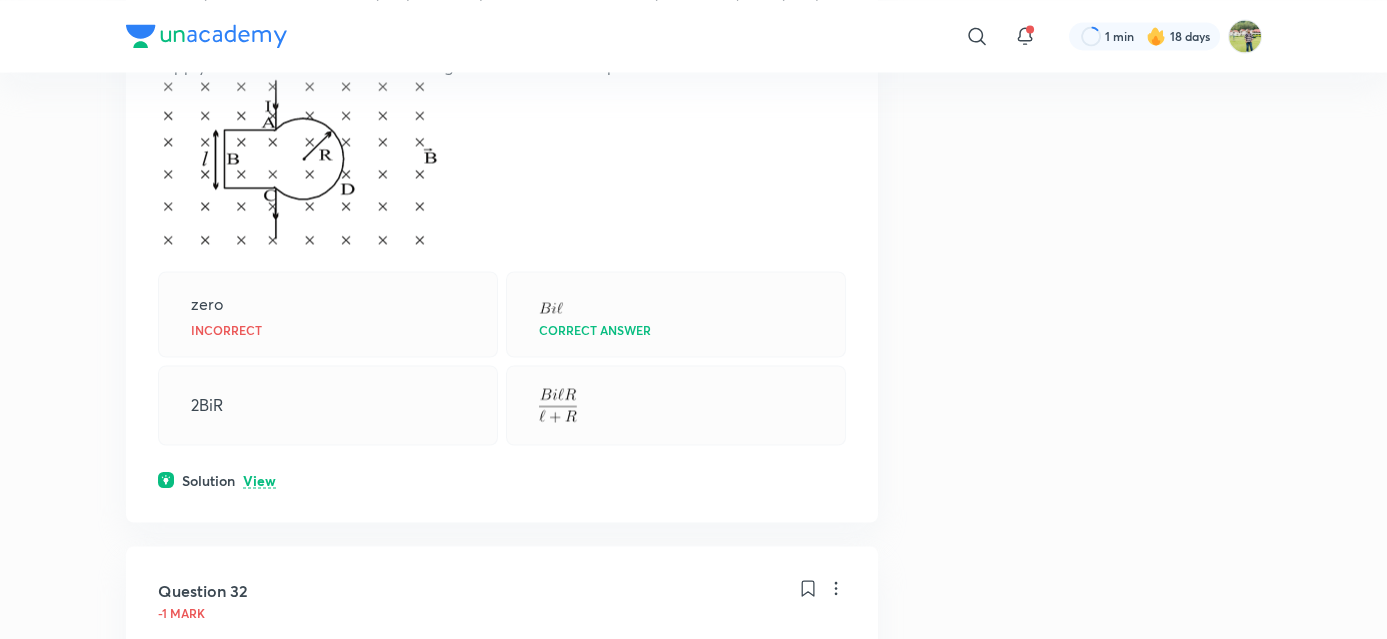 click on "View" at bounding box center (259, 480) 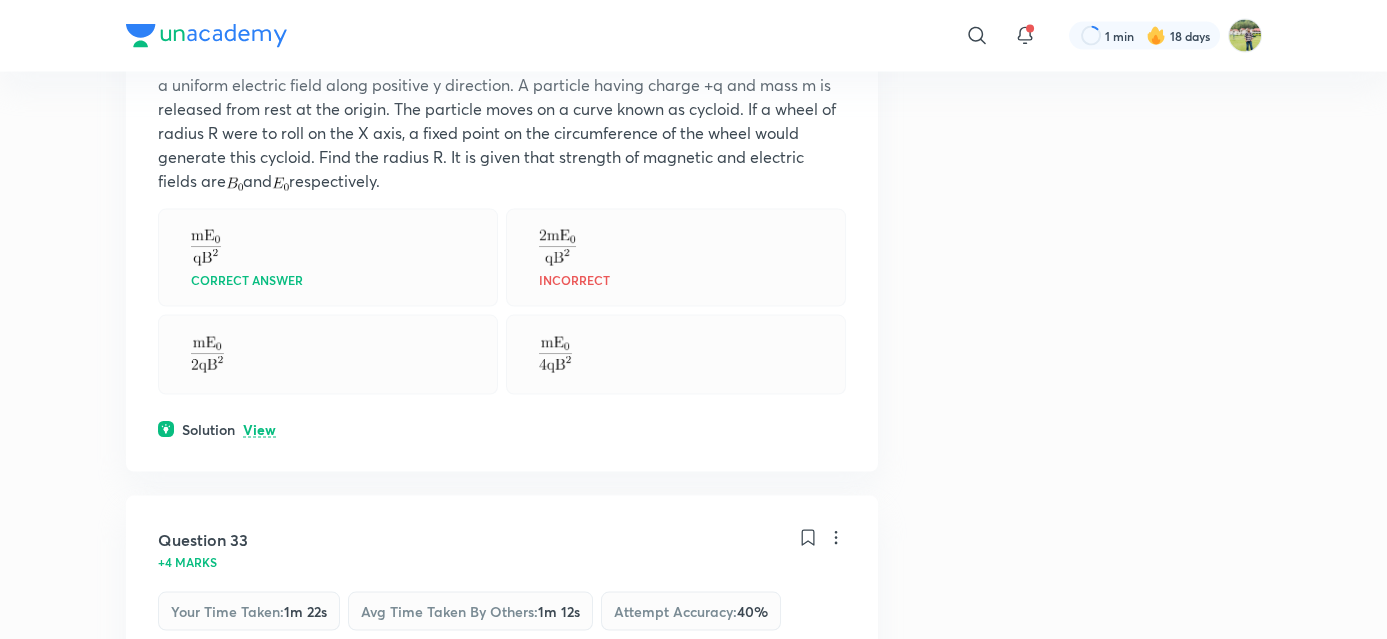 scroll, scrollTop: 23384, scrollLeft: 0, axis: vertical 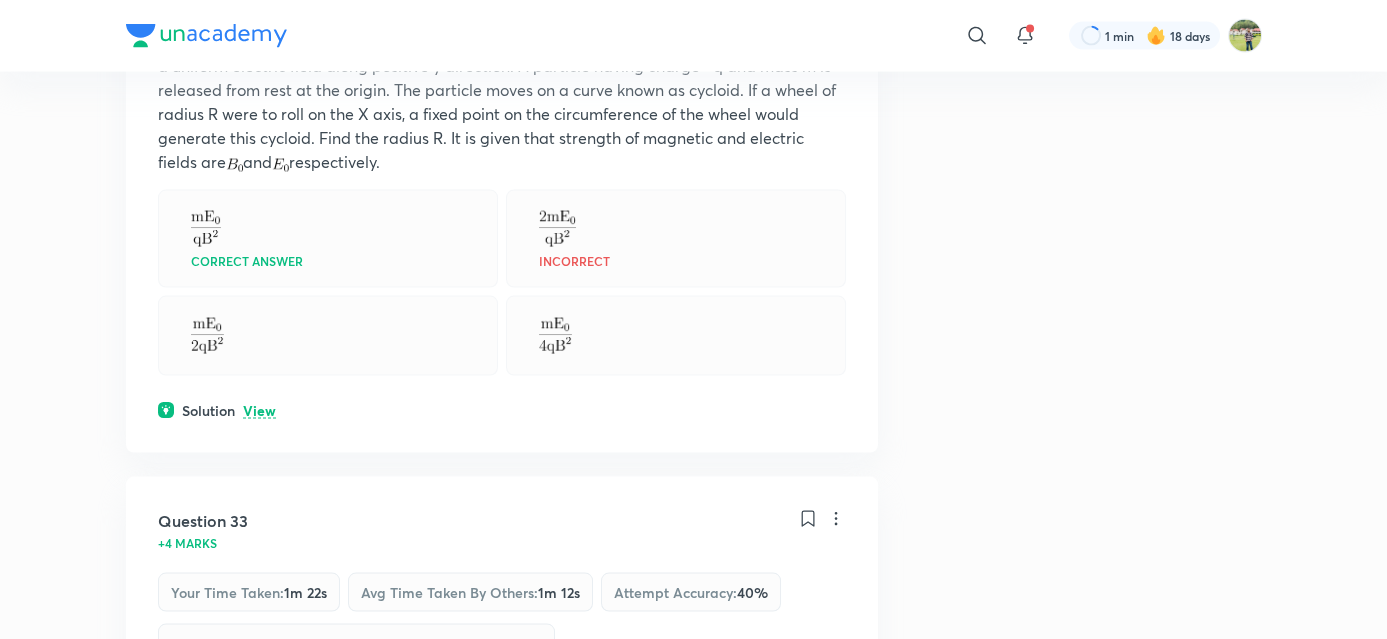 click on "View" at bounding box center (259, 411) 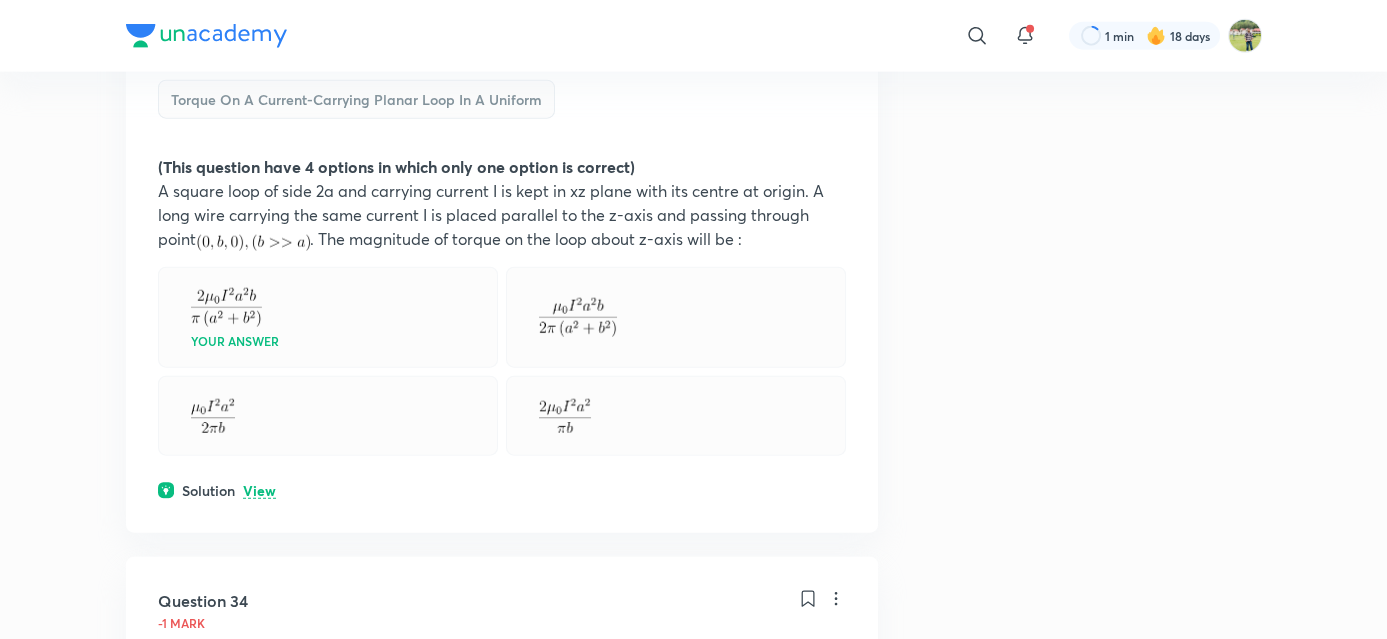 scroll, scrollTop: 24923, scrollLeft: 0, axis: vertical 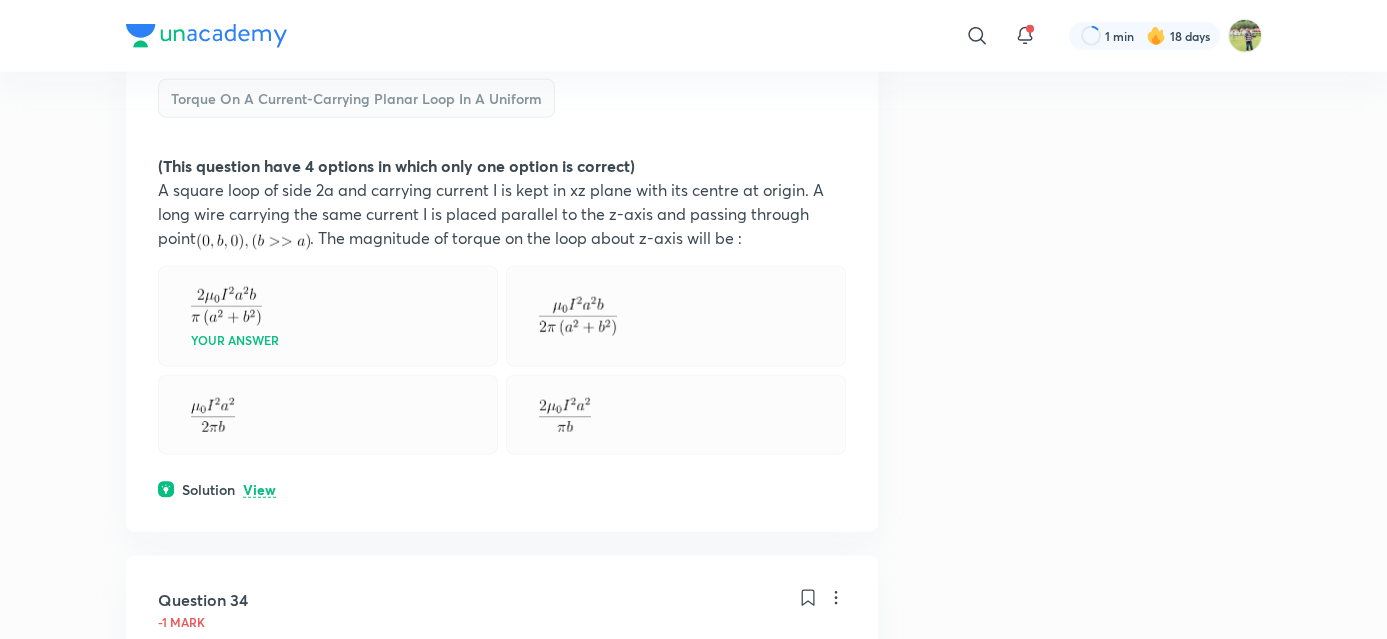 click on "View" at bounding box center (259, 490) 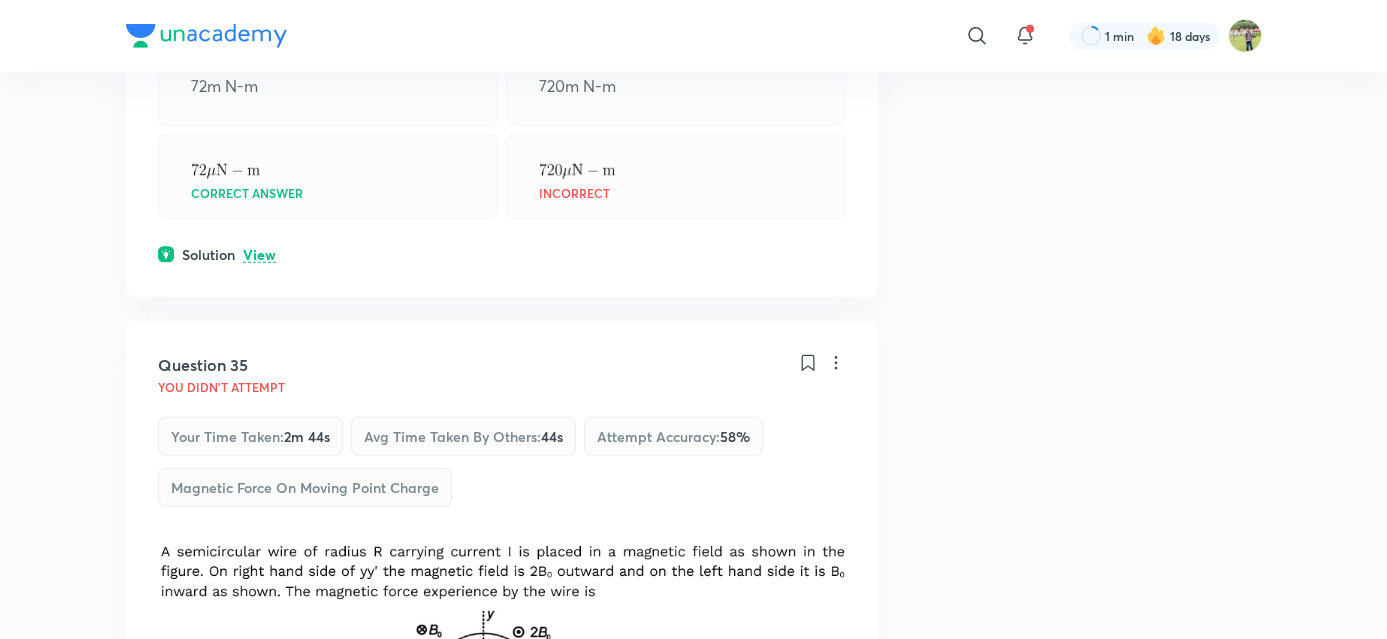 scroll, scrollTop: 26517, scrollLeft: 0, axis: vertical 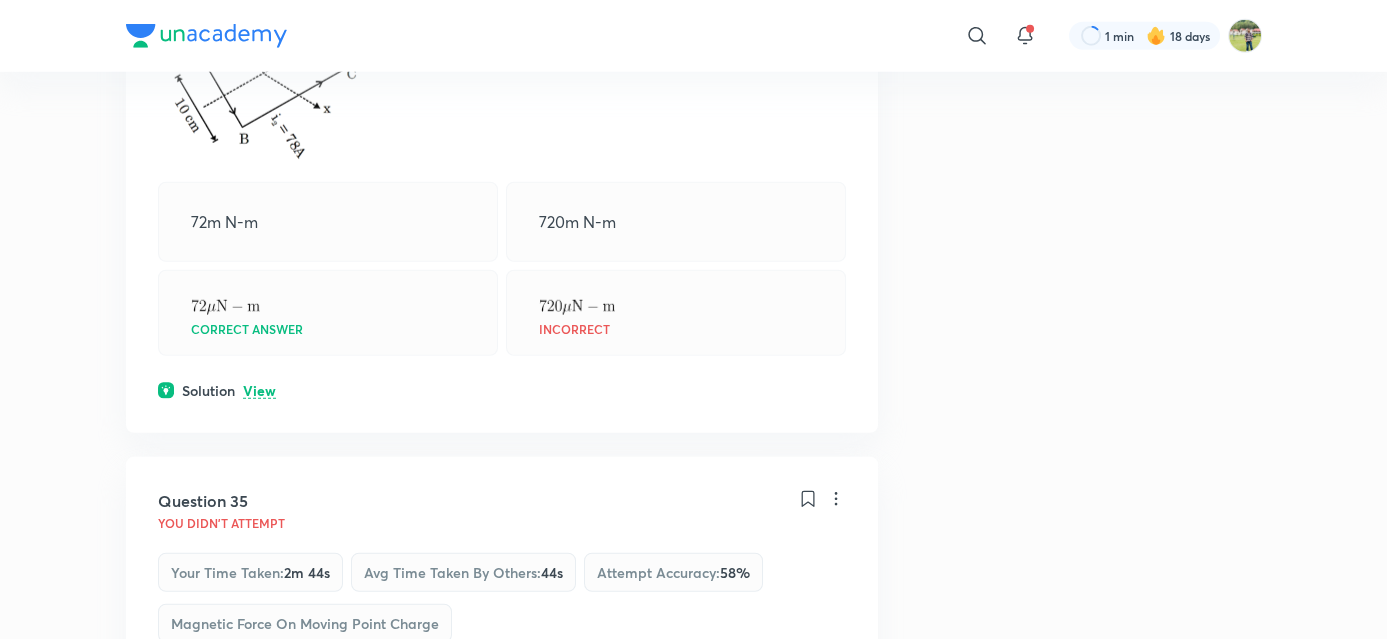 click on "View" at bounding box center [259, 391] 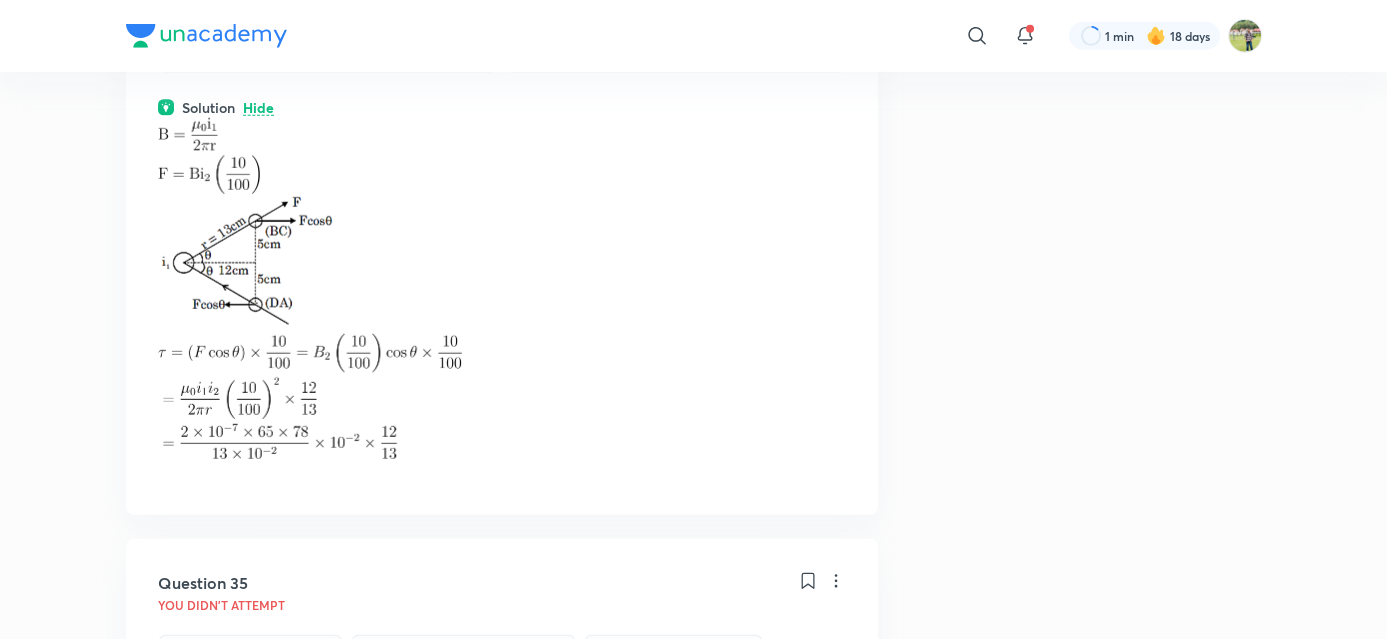 scroll, scrollTop: 26812, scrollLeft: 0, axis: vertical 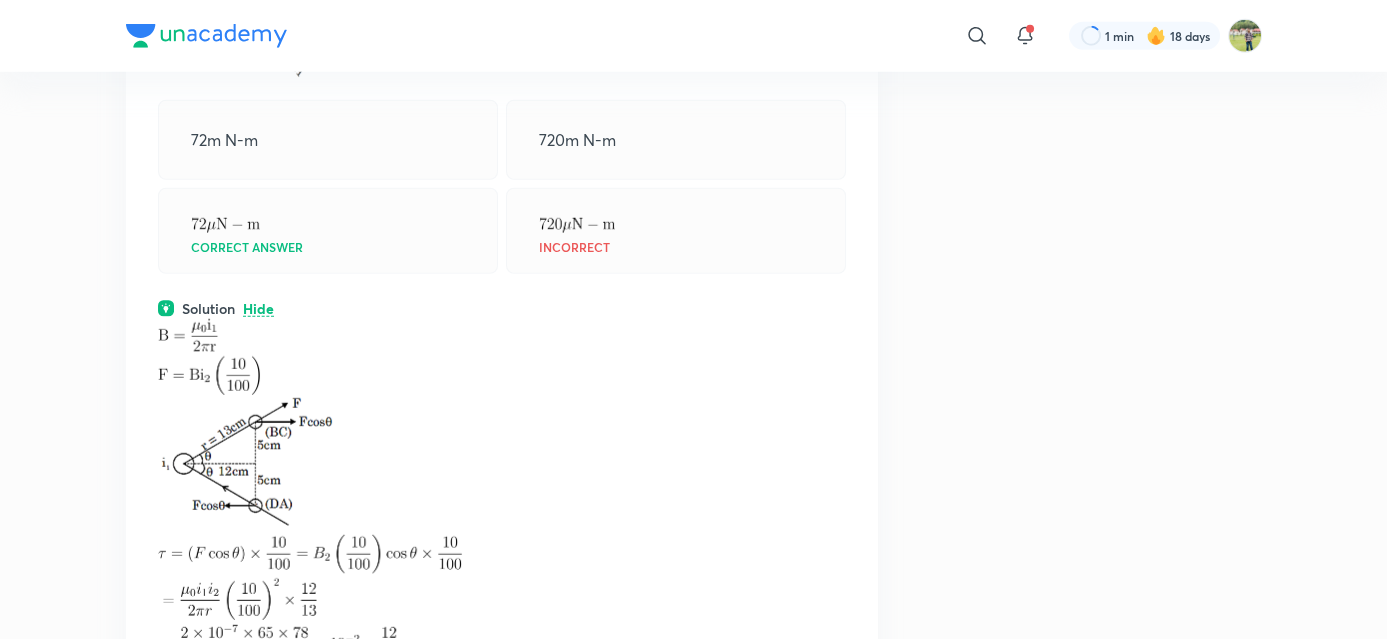 drag, startPoint x: 1025, startPoint y: 538, endPoint x: 1024, endPoint y: 493, distance: 45.01111 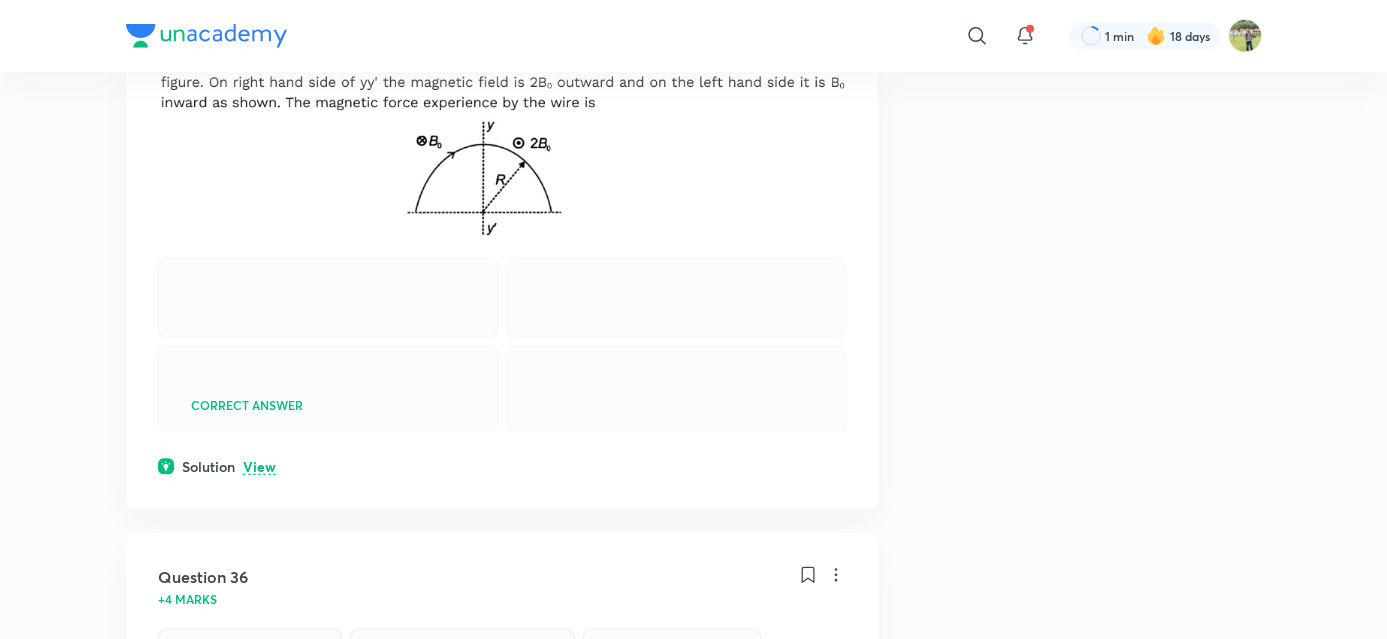 scroll, scrollTop: 27508, scrollLeft: 0, axis: vertical 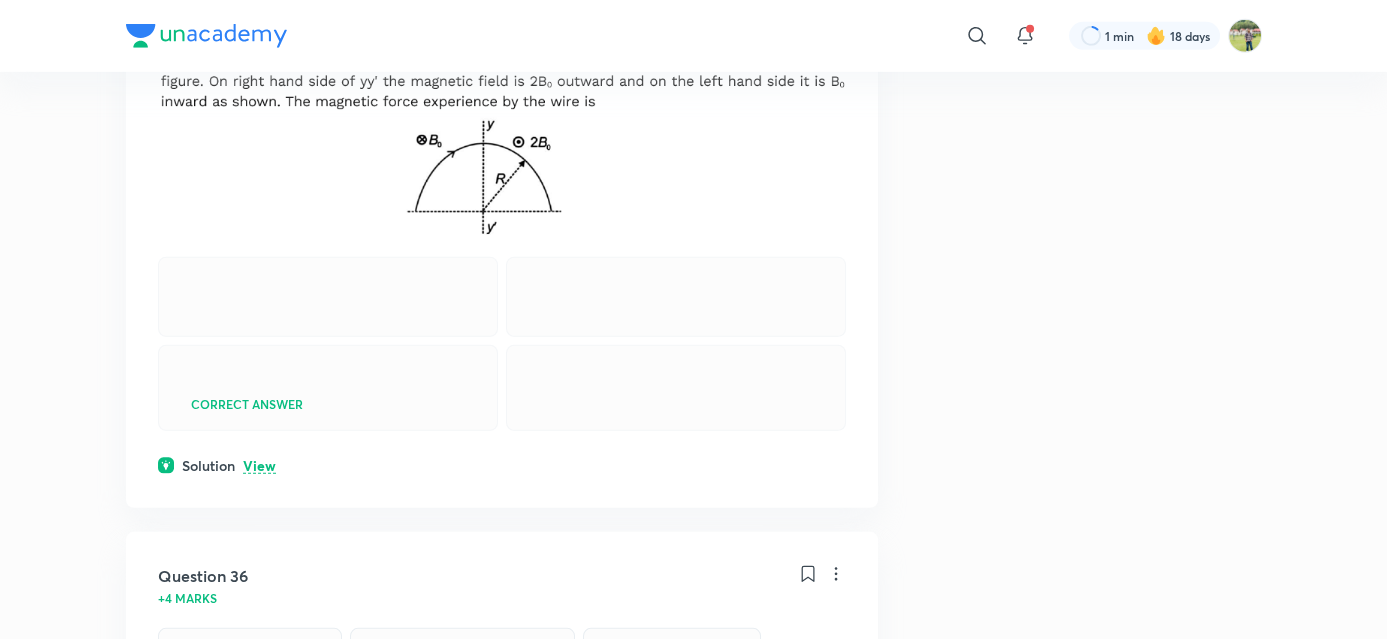 click on "View" at bounding box center (259, 466) 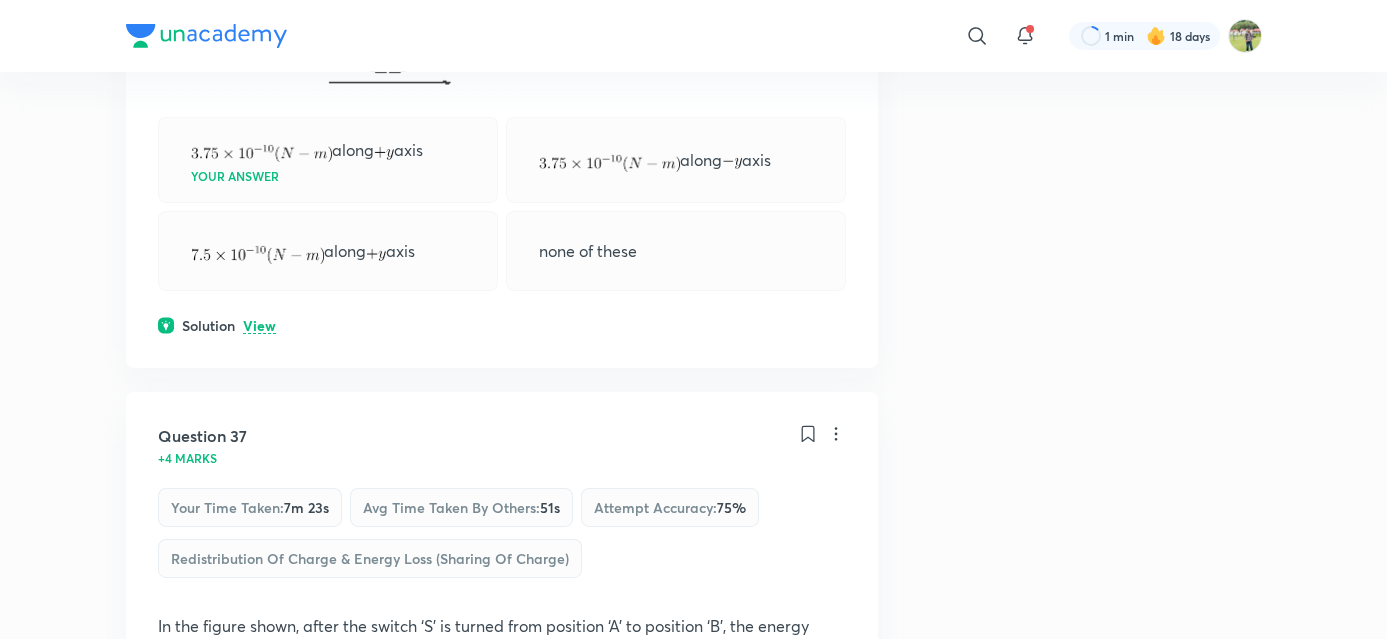 scroll, scrollTop: 28869, scrollLeft: 0, axis: vertical 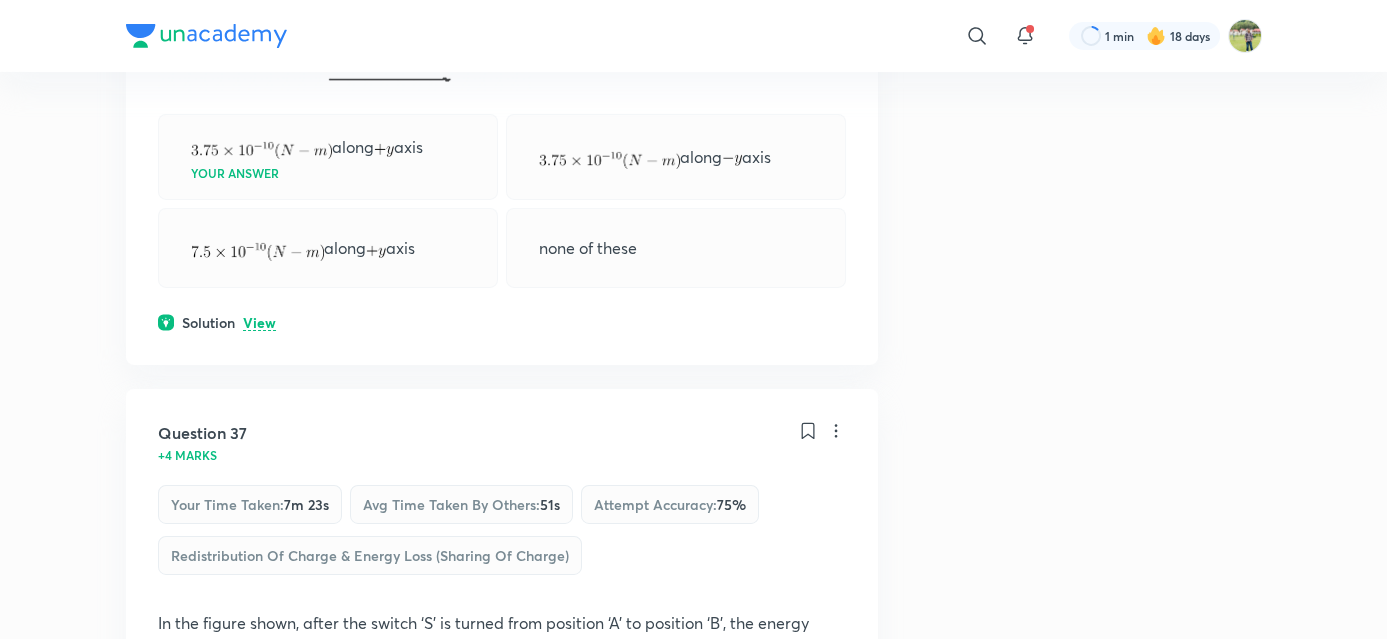 click on "View" at bounding box center (259, 323) 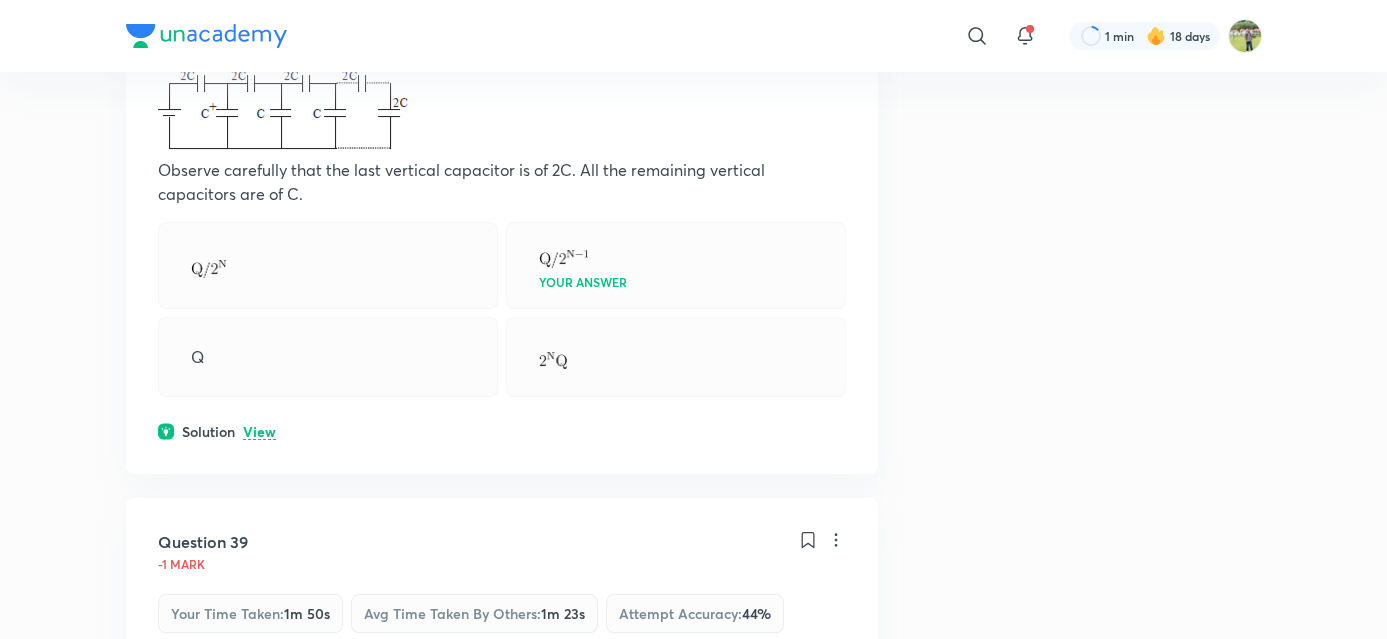 scroll, scrollTop: 30506, scrollLeft: 0, axis: vertical 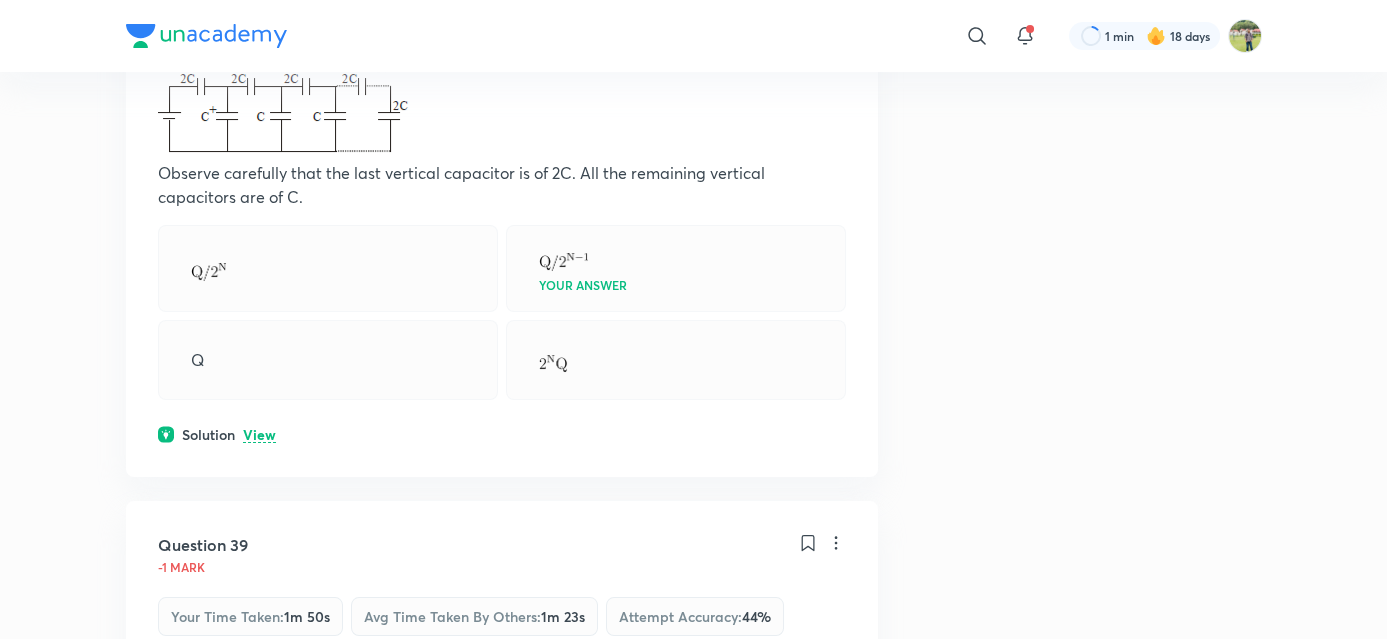 click on "View" at bounding box center [259, 435] 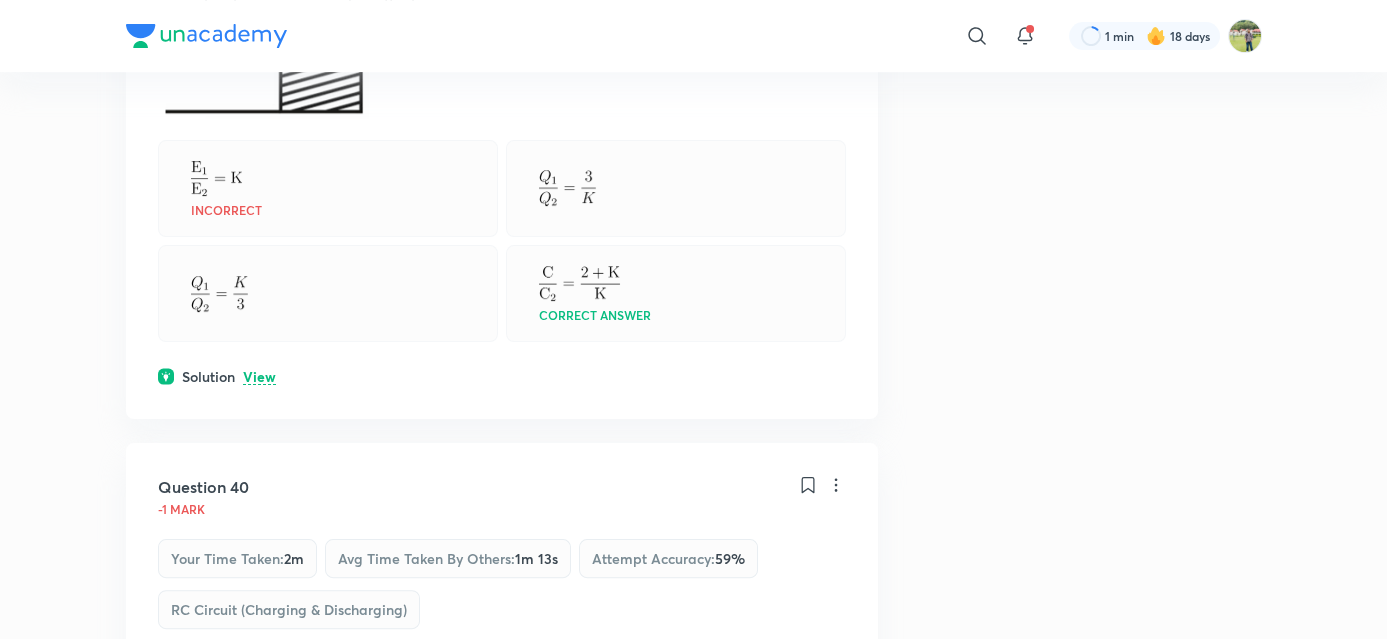 scroll, scrollTop: 31845, scrollLeft: 0, axis: vertical 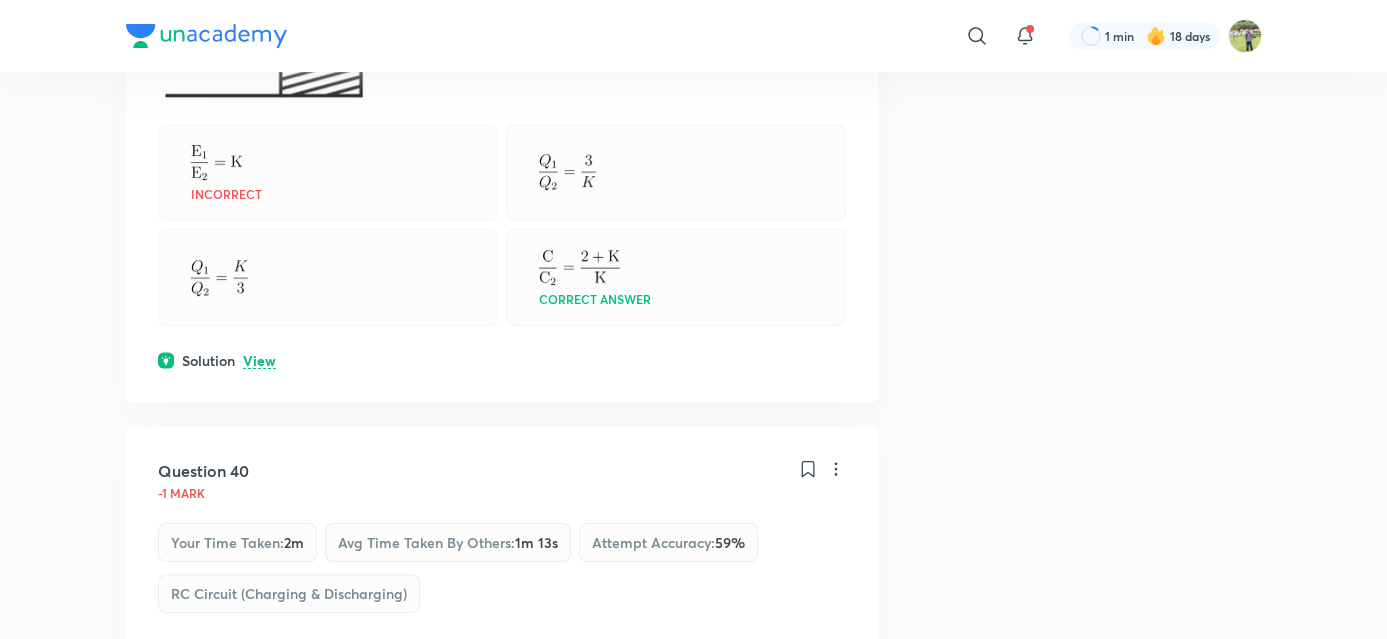 click on "View" at bounding box center (259, 361) 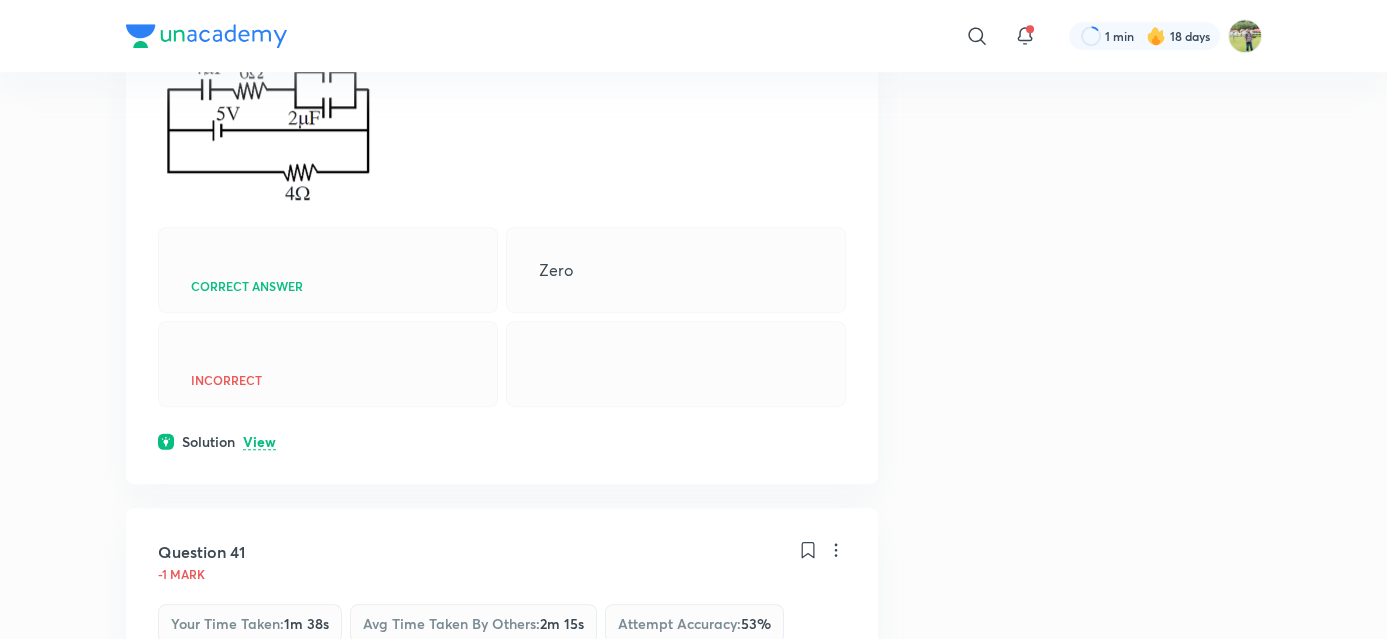 scroll, scrollTop: 33330, scrollLeft: 0, axis: vertical 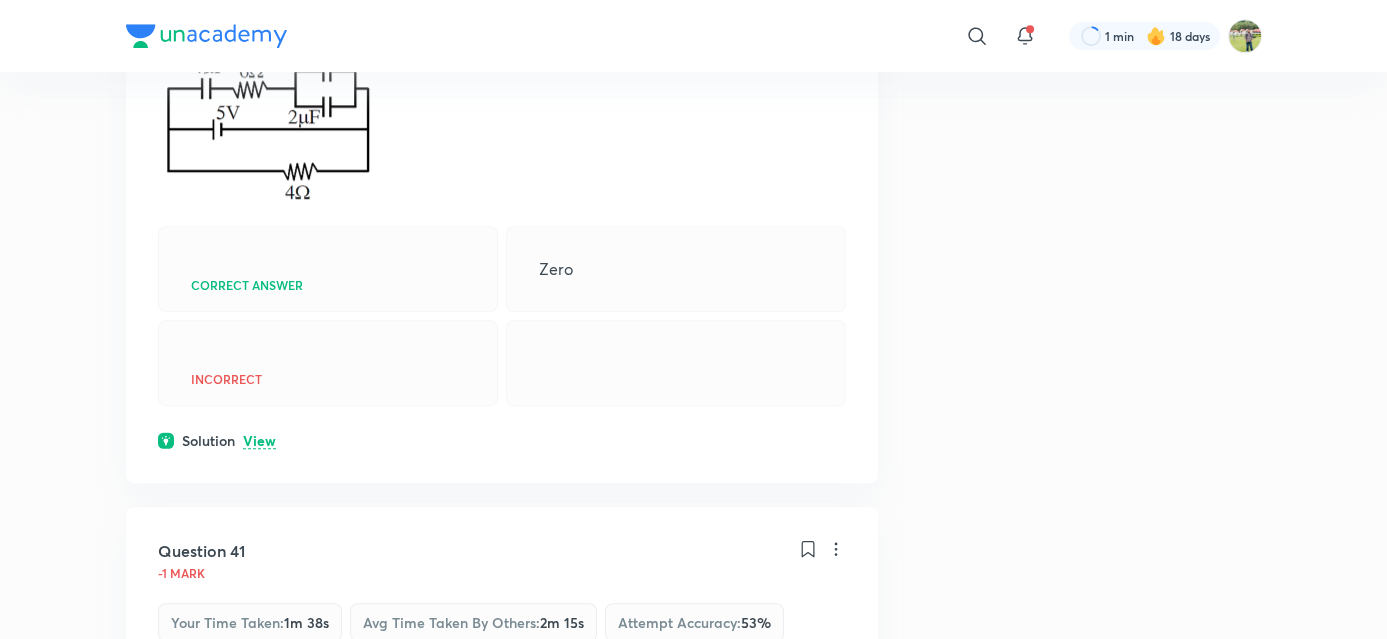 click on "View" at bounding box center [259, 441] 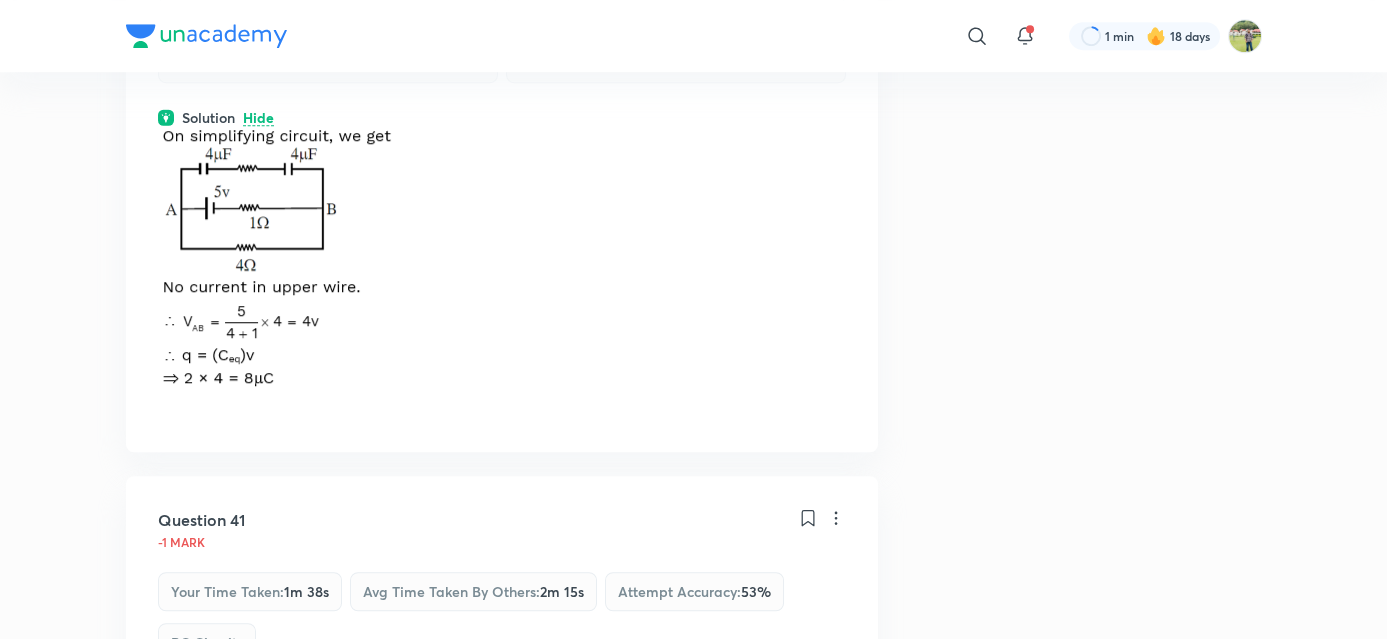 click at bounding box center (291, 259) 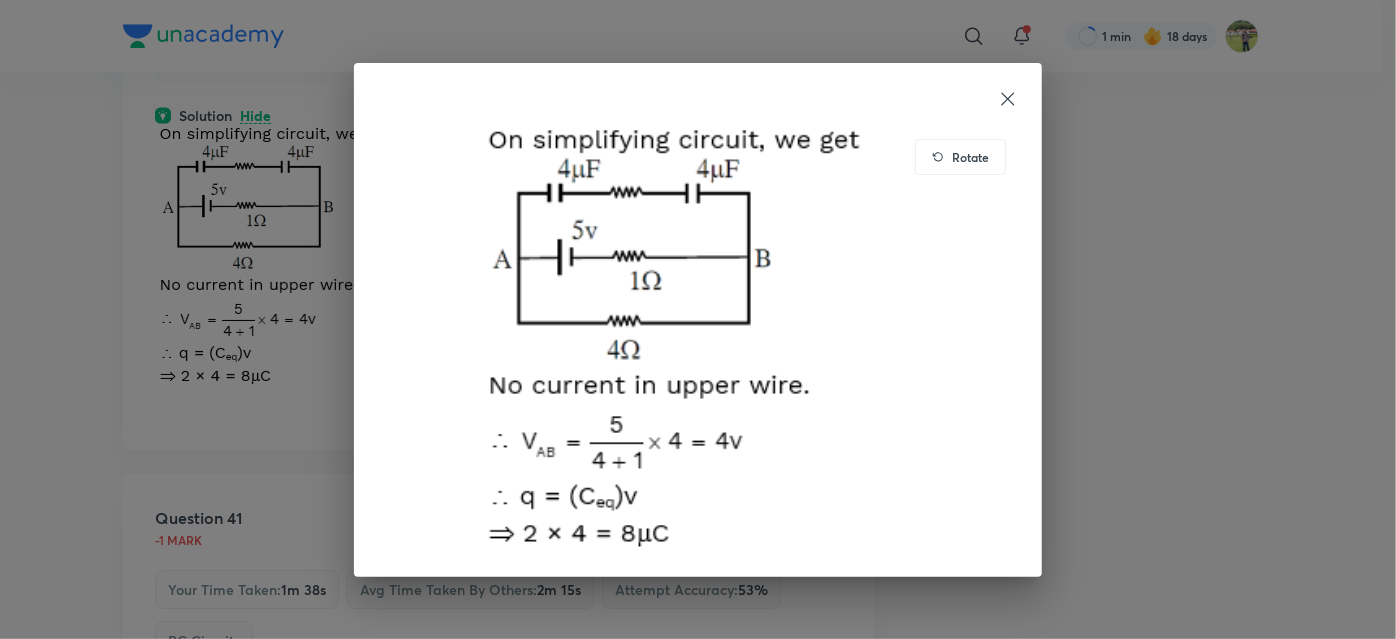 click on "Rotate" at bounding box center [698, 319] 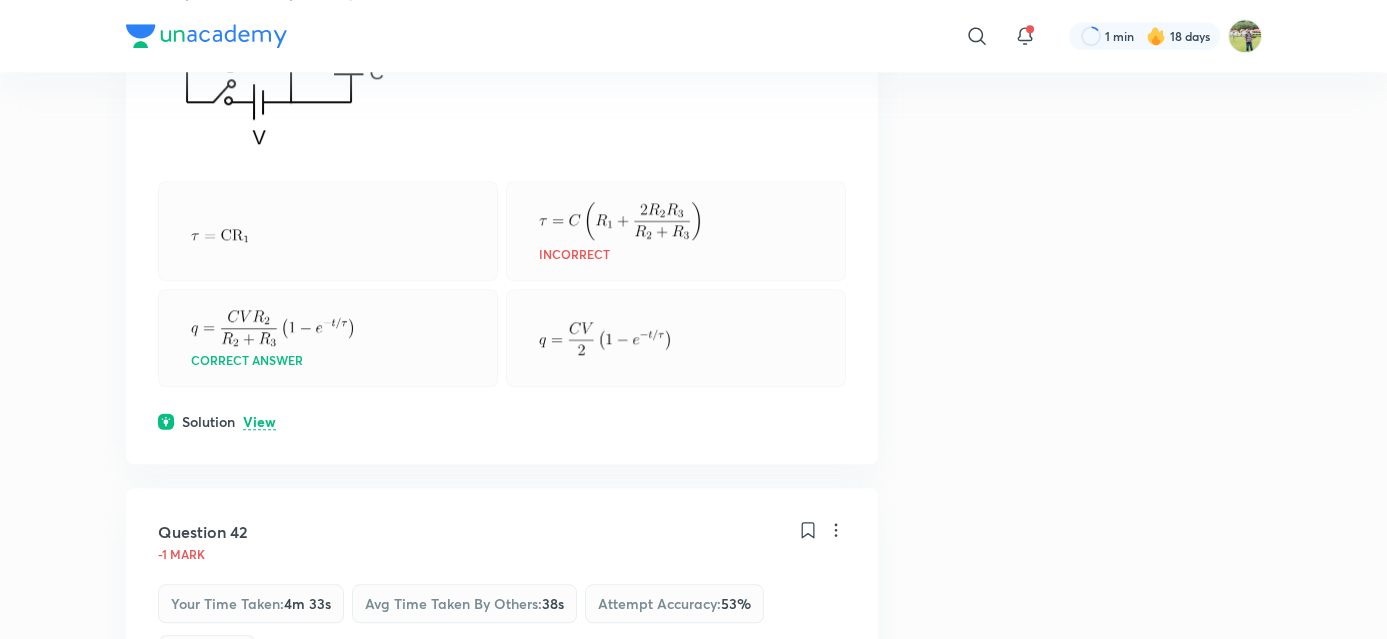scroll, scrollTop: 34488, scrollLeft: 0, axis: vertical 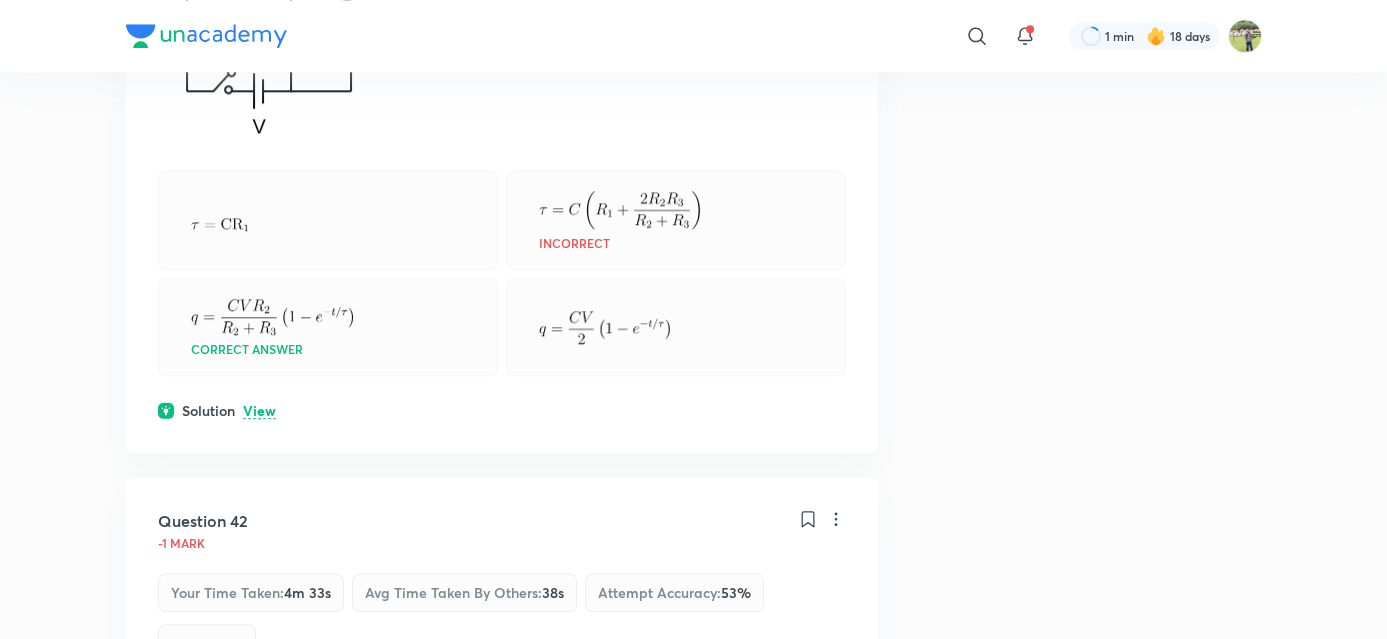 click on "Solution View" at bounding box center [502, 410] 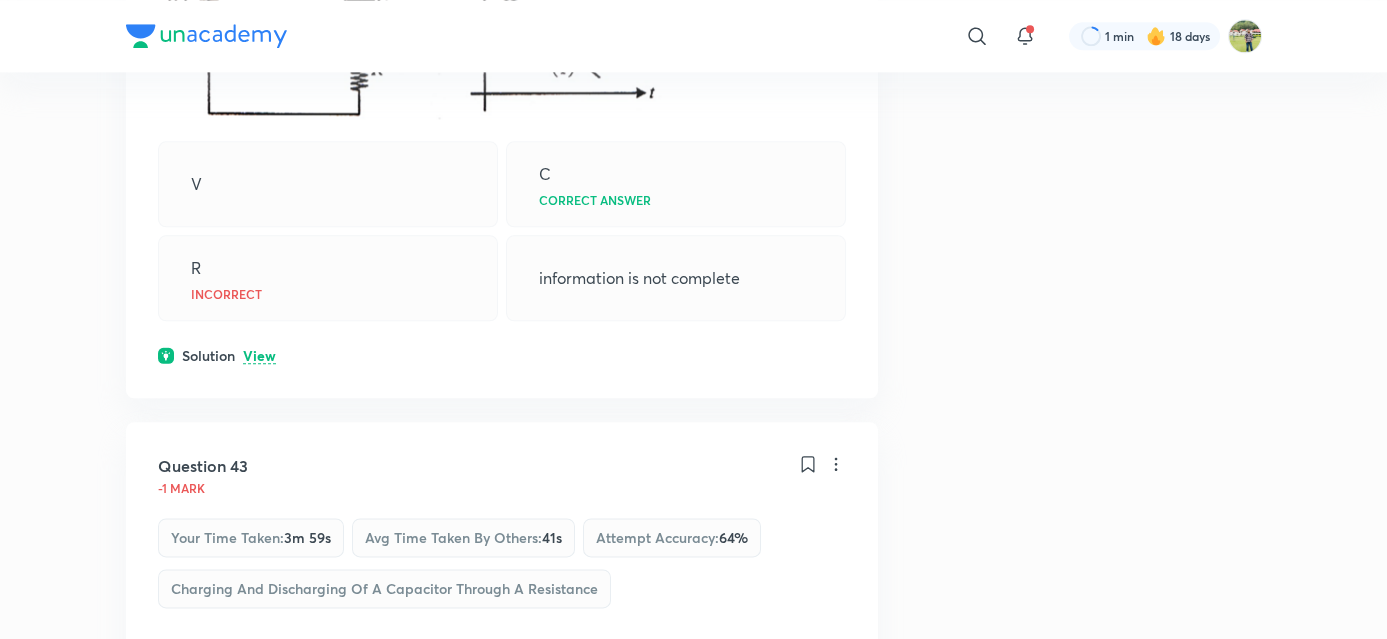 scroll, scrollTop: 35739, scrollLeft: 0, axis: vertical 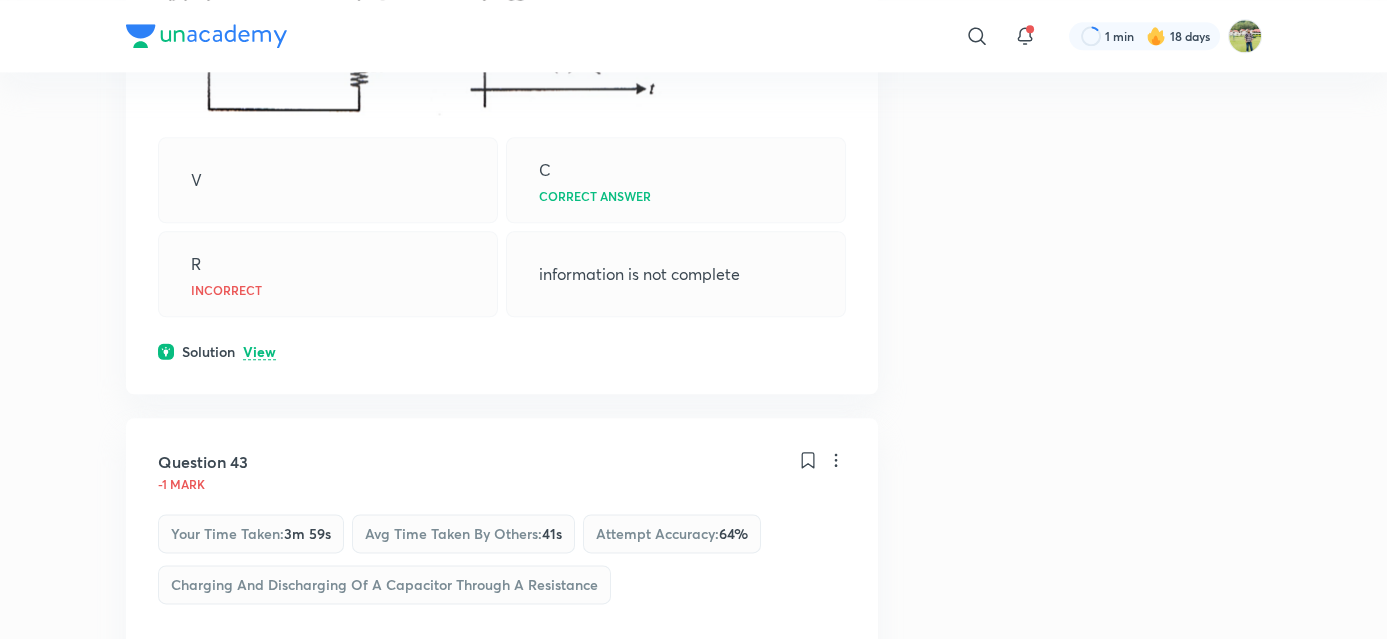 click on "Question 42 -1 mark Your time taken :  4m 33s Avg time taken by others :  38s Attempt accuracy :  53 % RC Circuits In the circuit, at t = 0 s, the key K is closed, At t = t s, the current is I(t). Graph (1) is the variation of log e I(t) with time ‘t’. To obtain graph (2), one of the parameters that is V, R or C is changed keeping the other two constant. Which parameter should be changed, to obtain graph (2) from graph (1)? V  C  Correct answer R  Incorrect information is not complete  Solution View" at bounding box center (502, -5) 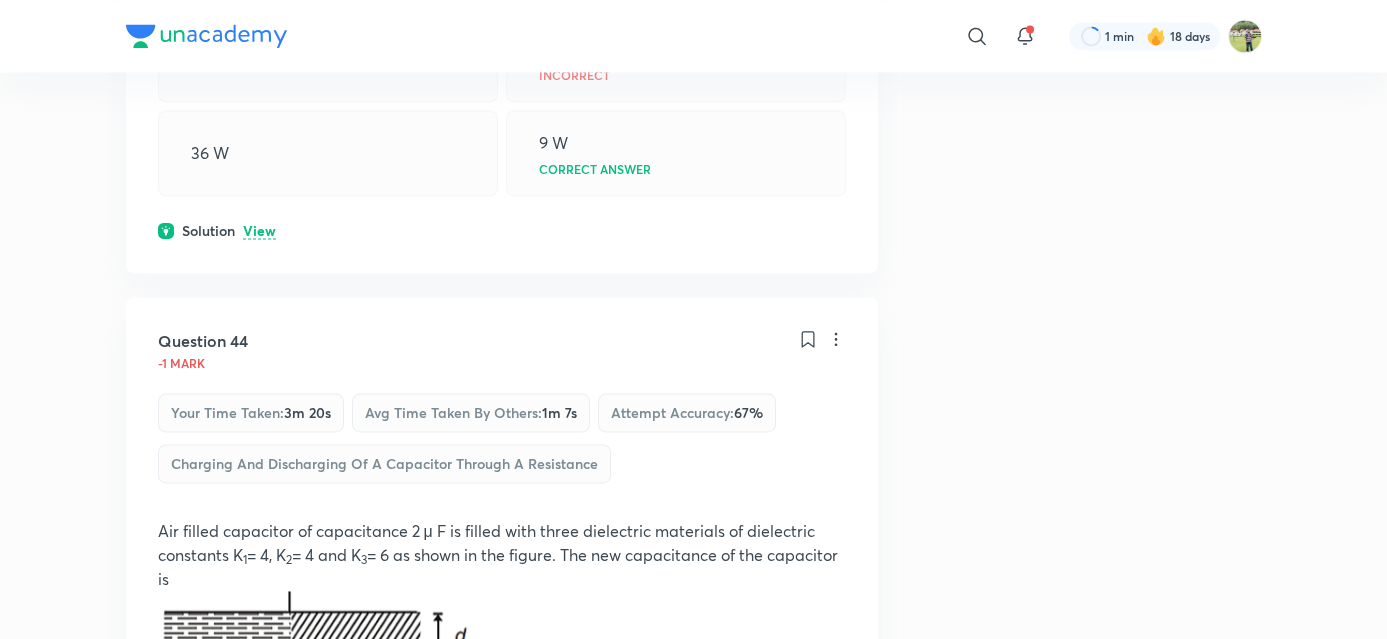 scroll, scrollTop: 36754, scrollLeft: 0, axis: vertical 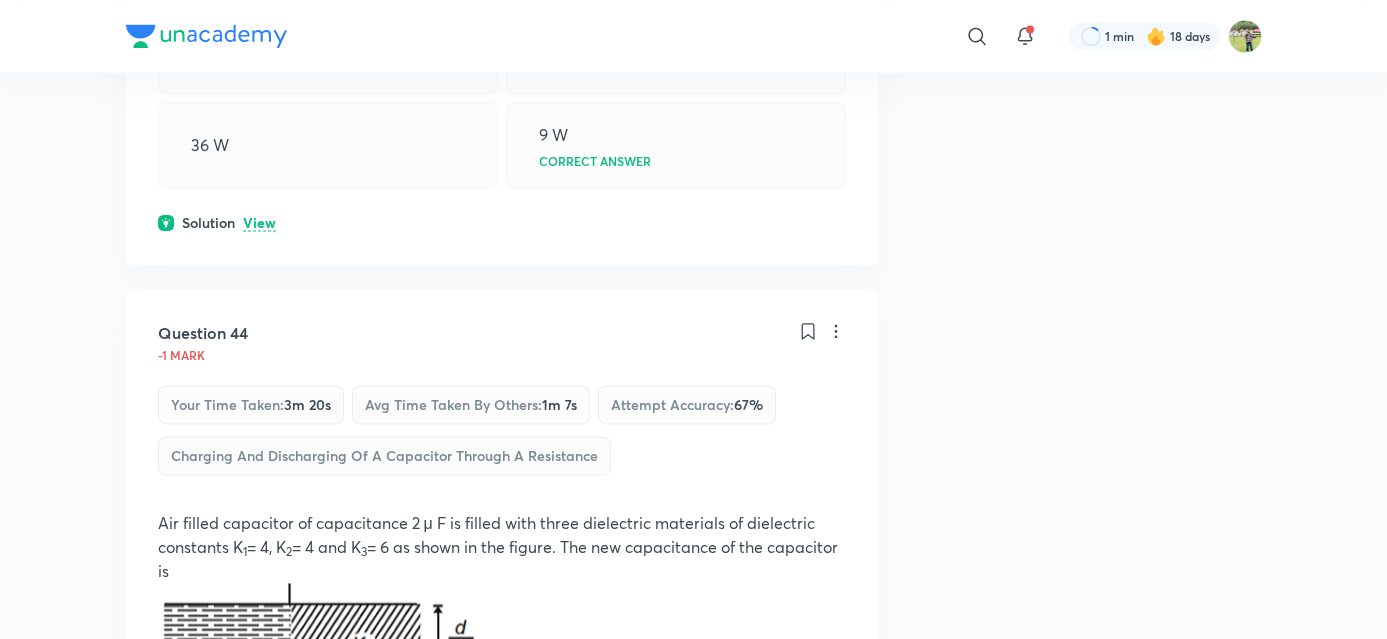 click on "View" at bounding box center (259, 223) 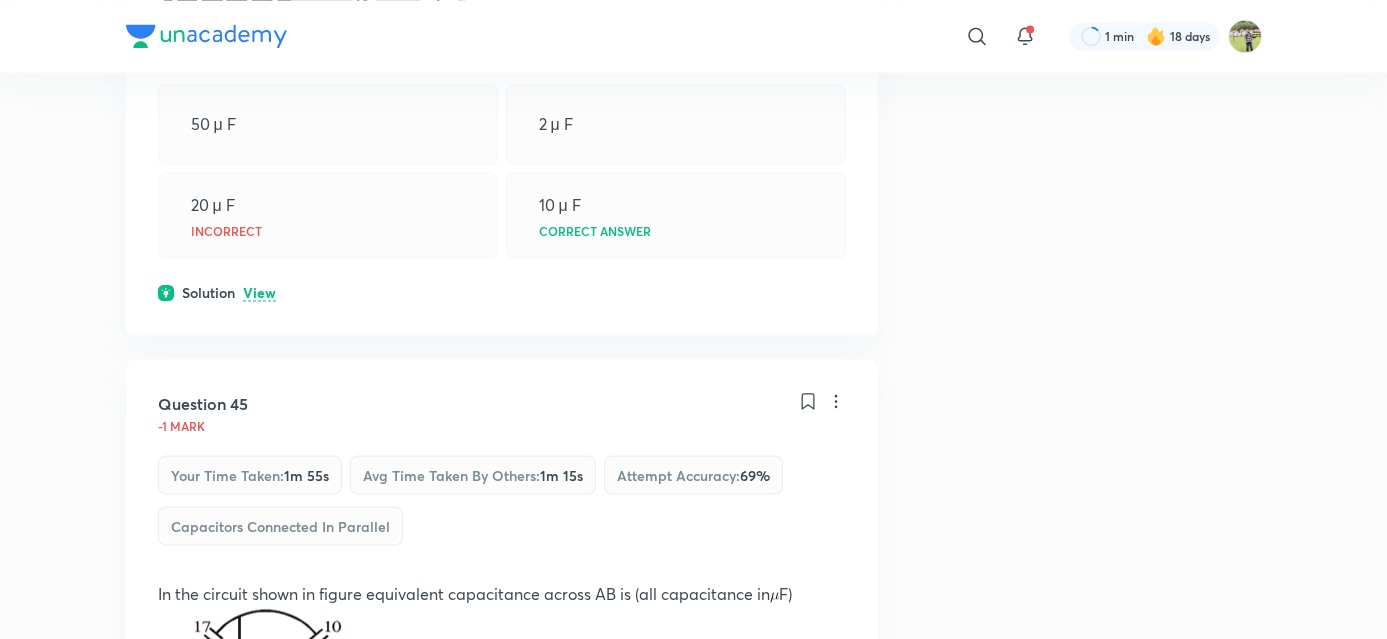 scroll, scrollTop: 37757, scrollLeft: 0, axis: vertical 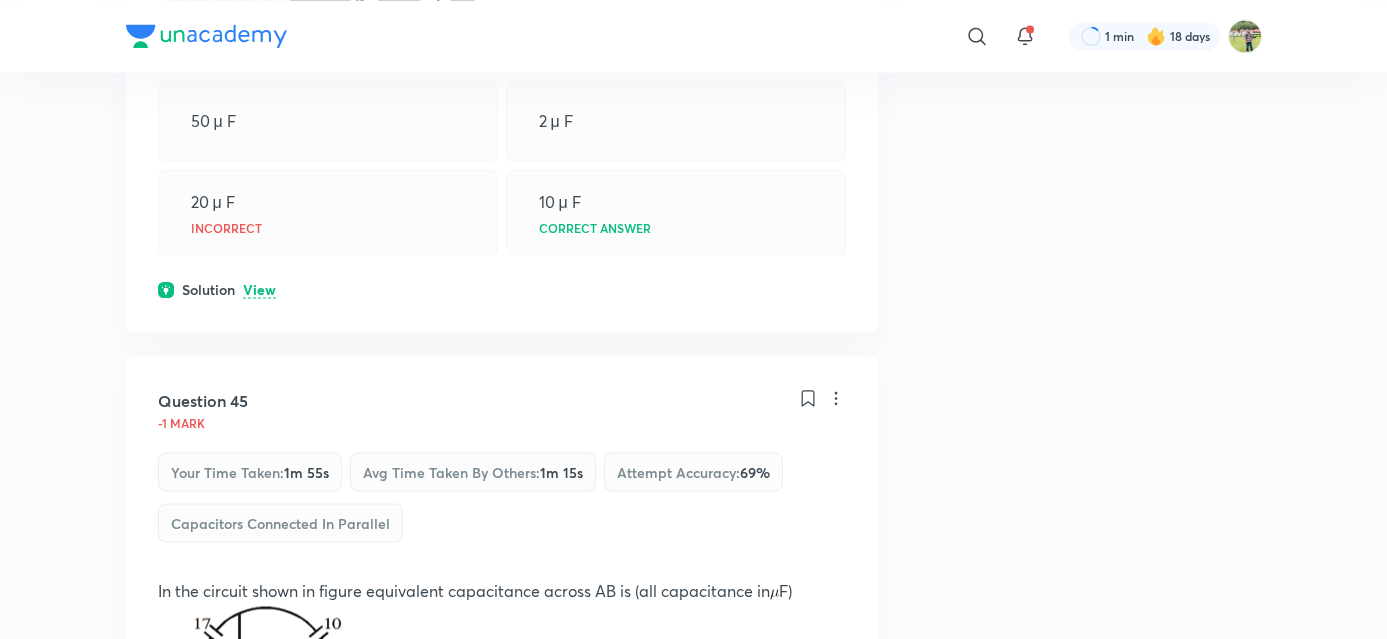 click on "20 μ F Incorrect" at bounding box center [328, 212] 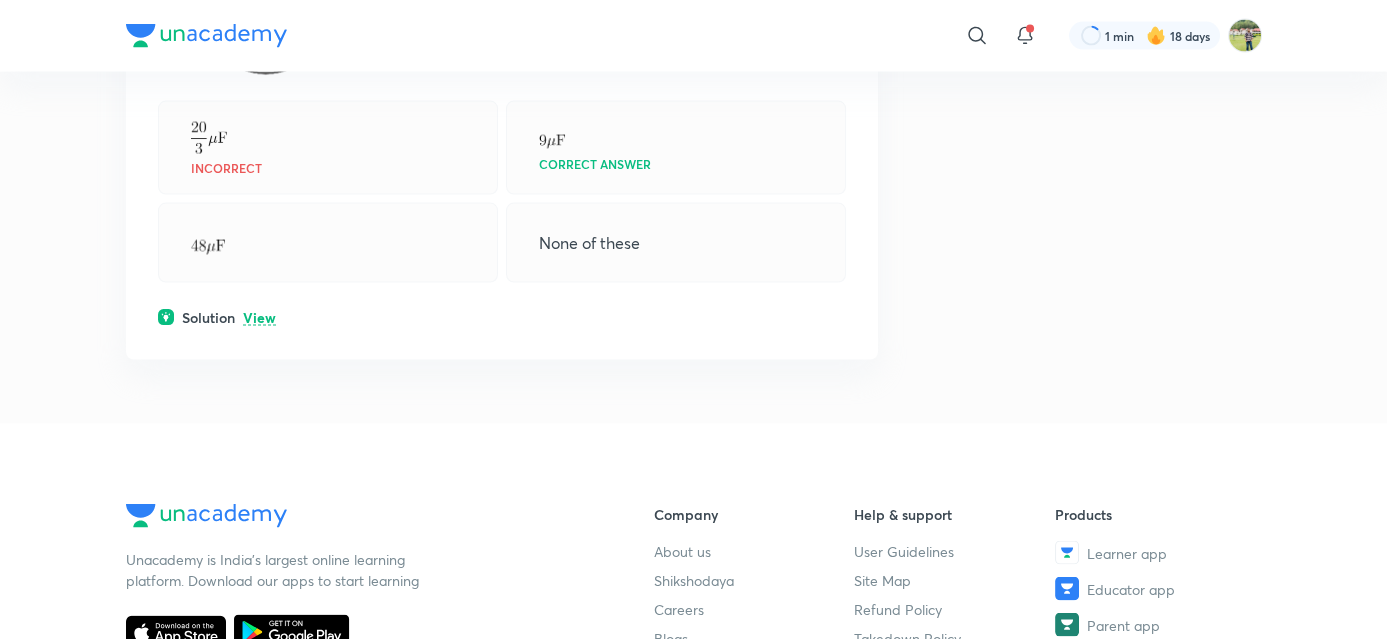 scroll, scrollTop: 38893, scrollLeft: 0, axis: vertical 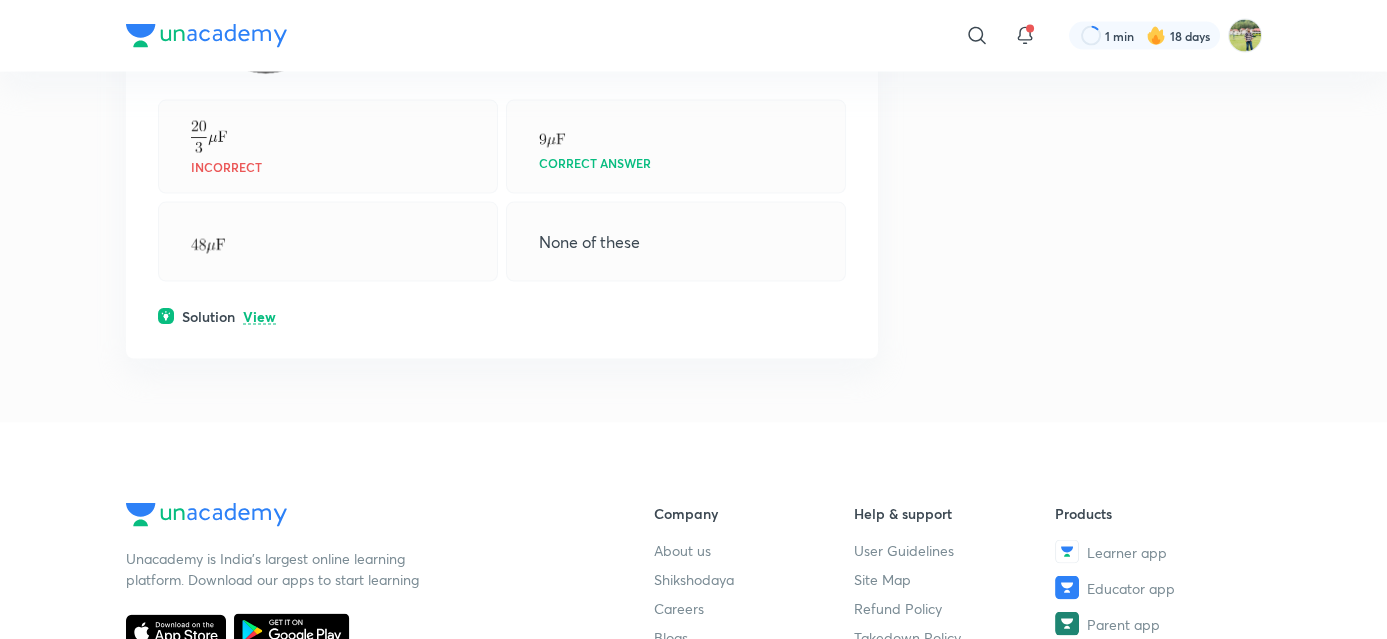 click on "View" at bounding box center (259, 317) 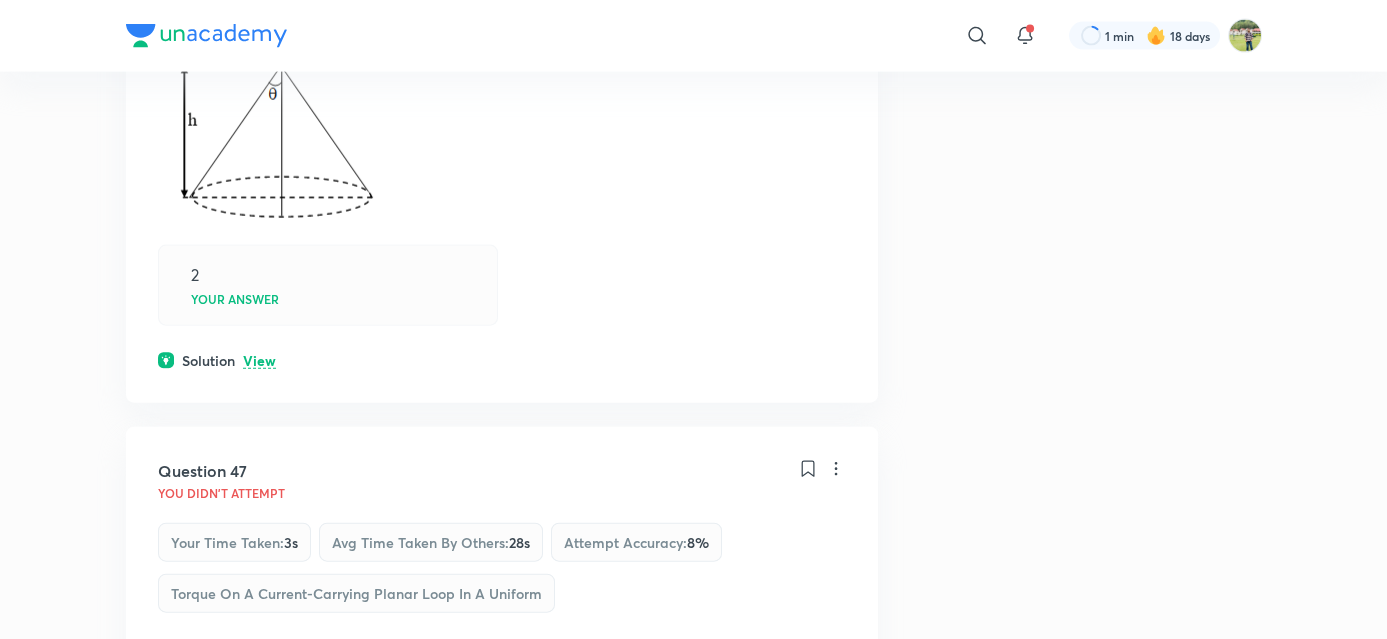 scroll, scrollTop: 39753, scrollLeft: 0, axis: vertical 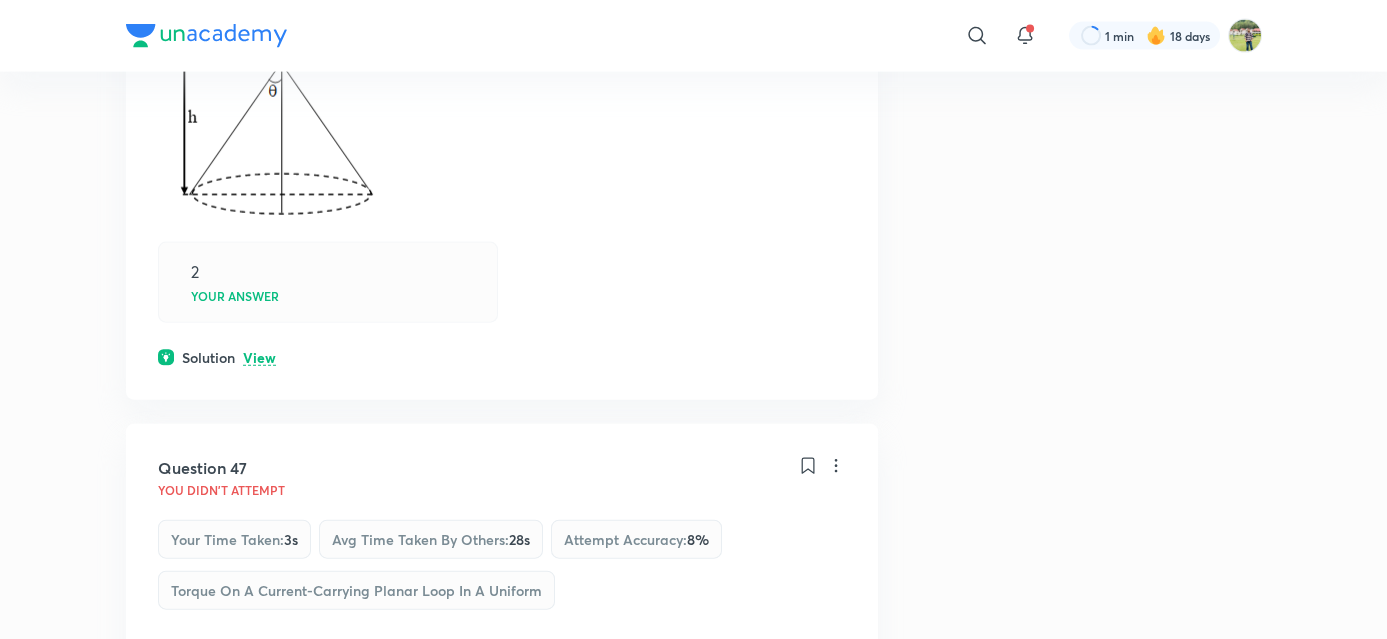 click on "View" at bounding box center [259, 358] 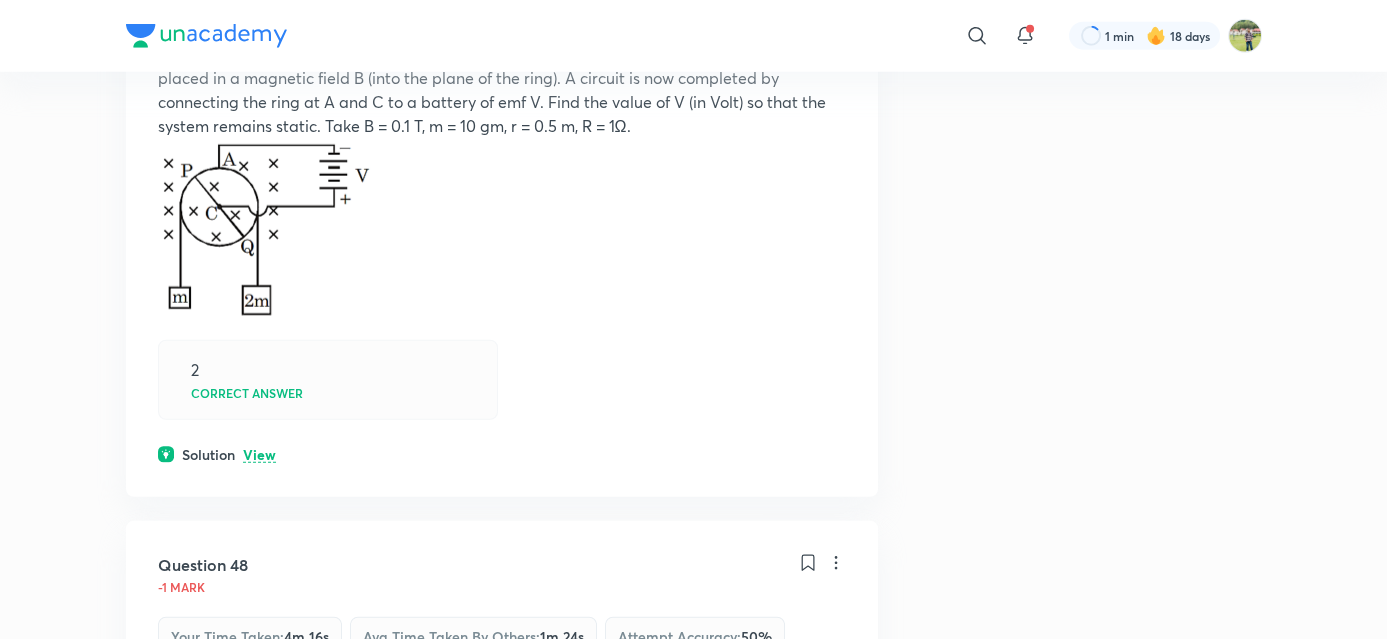 scroll, scrollTop: 41050, scrollLeft: 0, axis: vertical 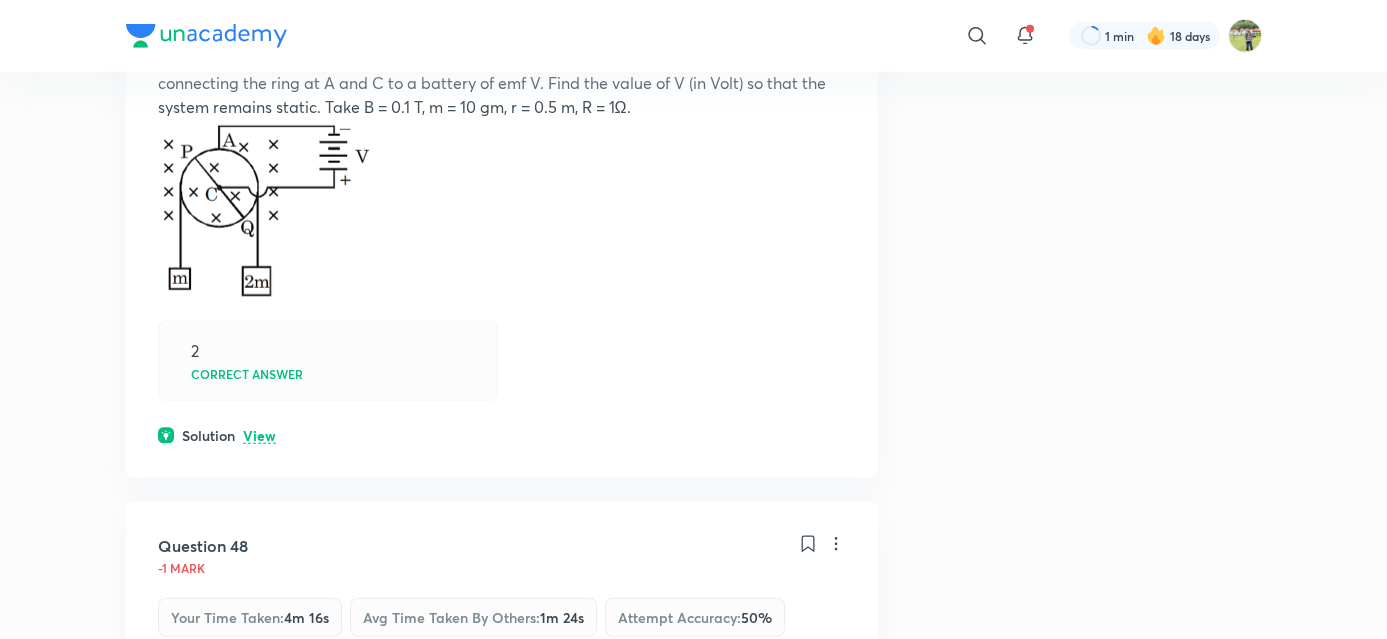 click on "Question 47 You didn't Attempt Your time taken :  3s Avg time taken by others :  28s Attempt accuracy :  8 % Torque on a Current-Carrying Planar Loop in a Uniform  A conducting ring of mass m and radius r has a weightless conducting rod PQ of length 2r and resistance 2R attached to it diameter. It is pivoted at its centre C with its plane vertical, and two blocks of mass m and 2m are suspended by a means of a light in-extensible string passing over it as shown in the figure. The ring is free to rotate about C and the system is placed in a magnetic field B (into the plane of the ring). A circuit is now completed by connecting the ring at A and C to a battery of emf V. Find the value of V (in Volt) so that the system remains static. Take B = 0.1 T, m = 10 gm, r = 0.5 m, R = 1Ω.    2 Correct answer Solution View" at bounding box center (502, 103) 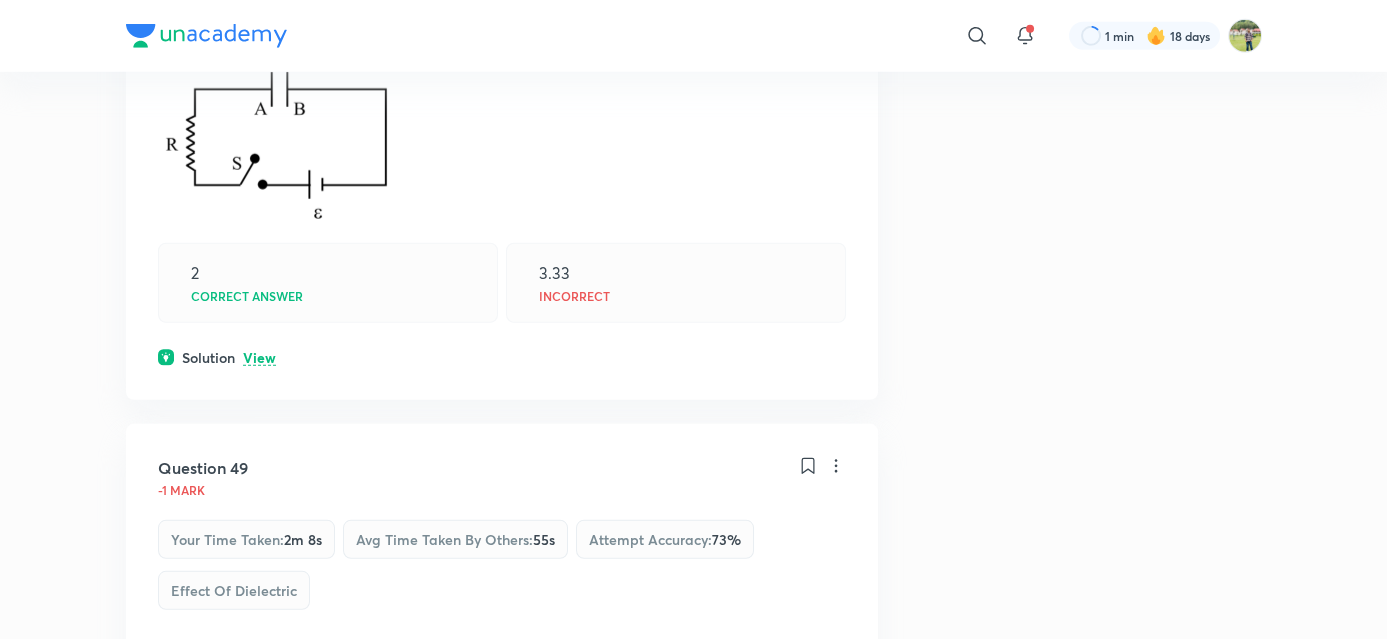 scroll, scrollTop: 42157, scrollLeft: 0, axis: vertical 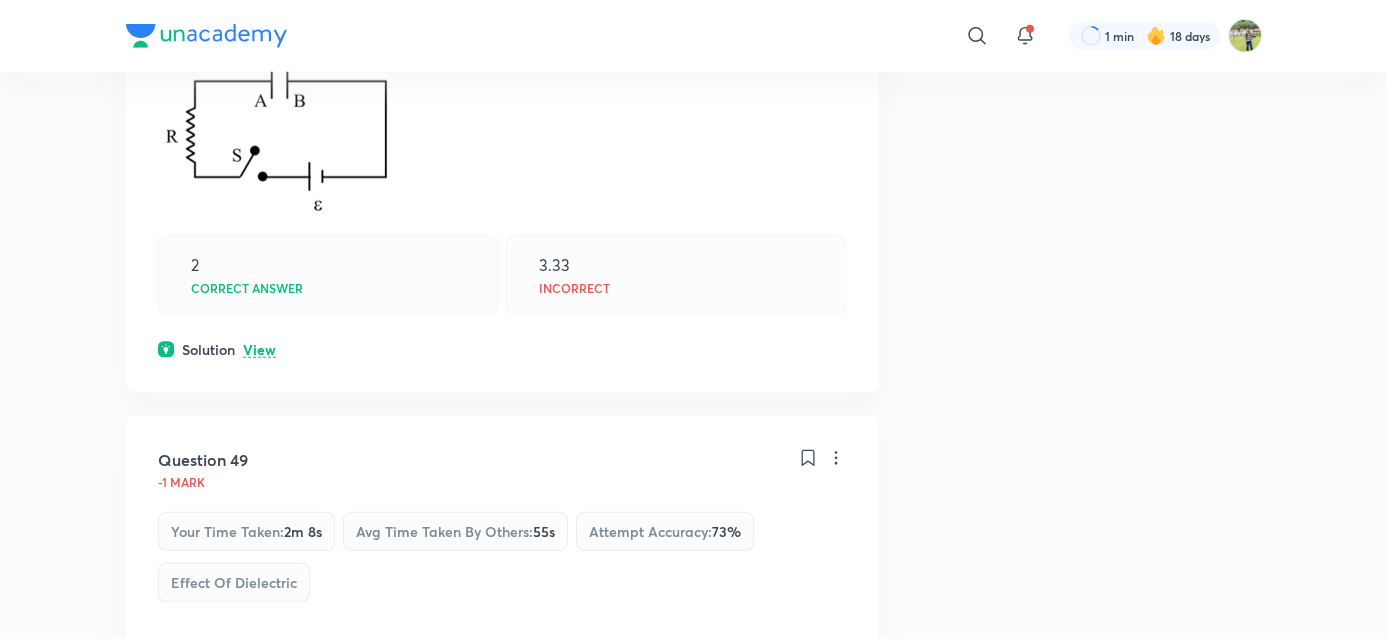 click on "Solution View" at bounding box center [502, 349] 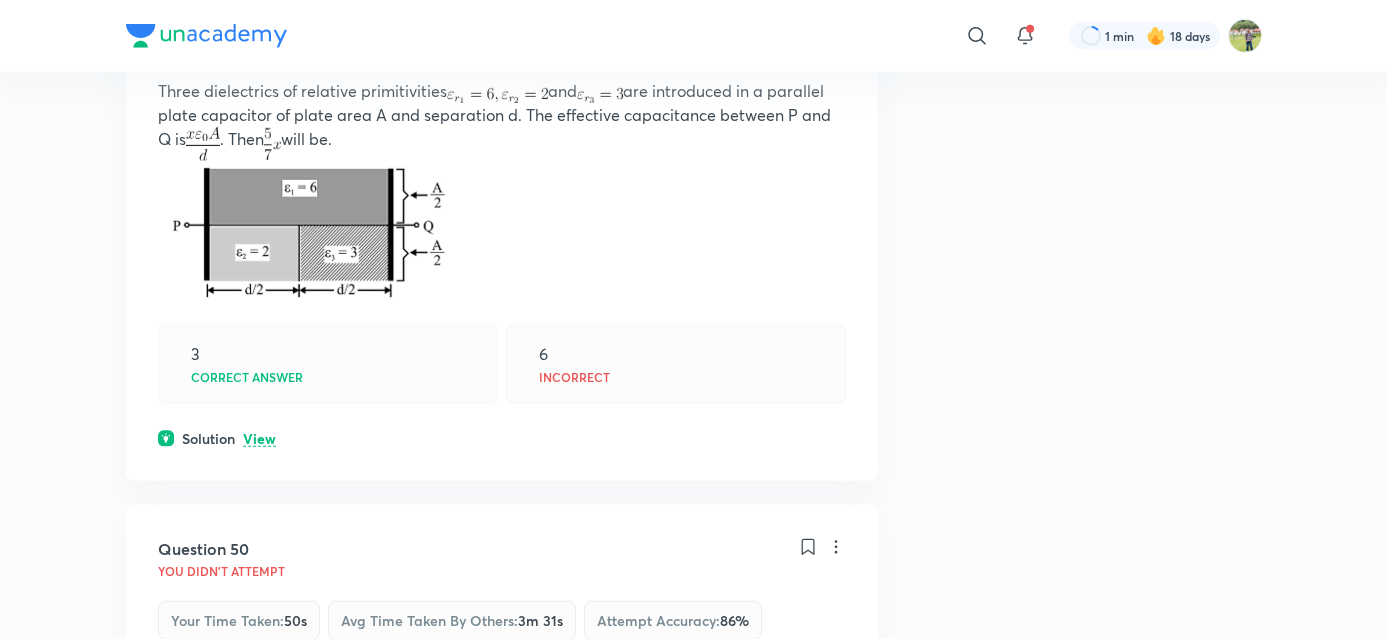 scroll, scrollTop: 43114, scrollLeft: 0, axis: vertical 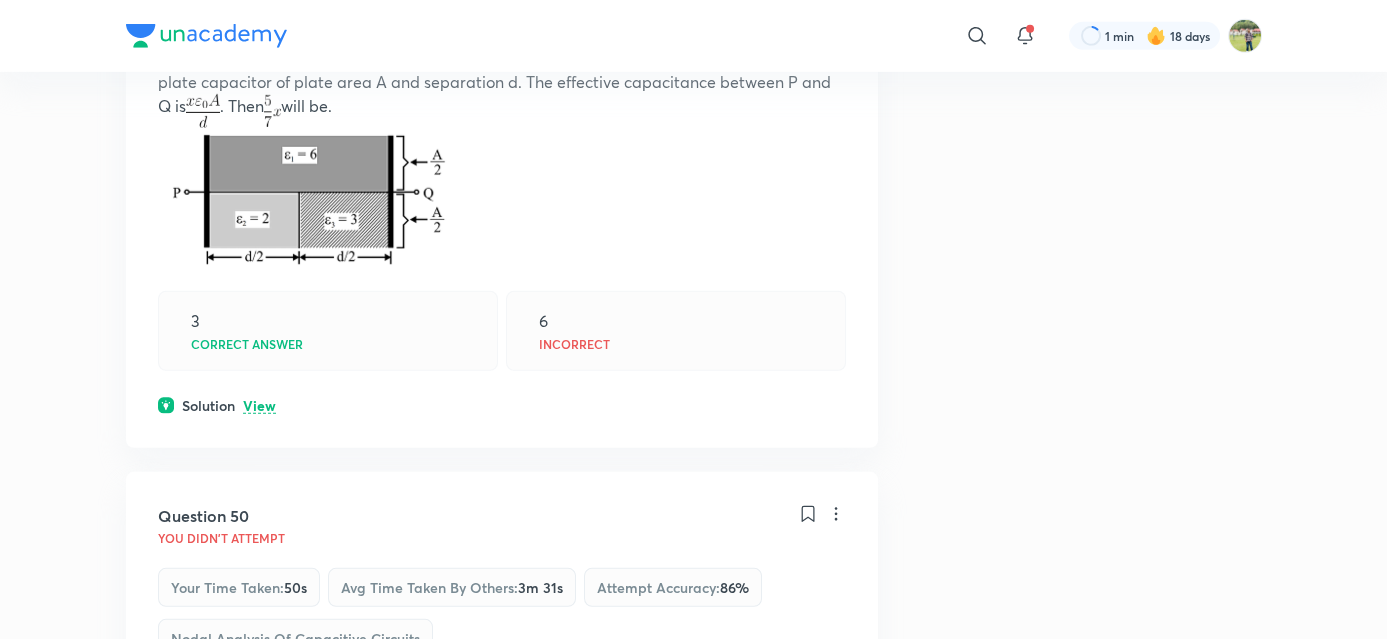 click on "View" at bounding box center [259, 406] 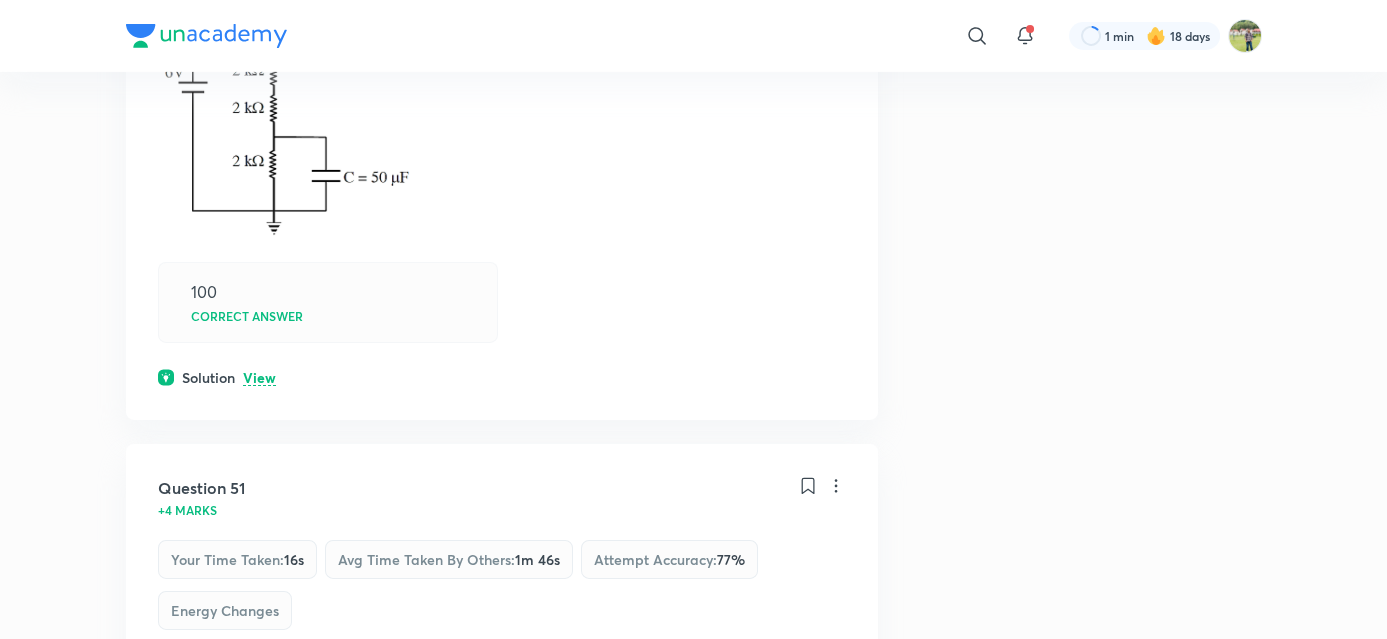 scroll, scrollTop: 43929, scrollLeft: 0, axis: vertical 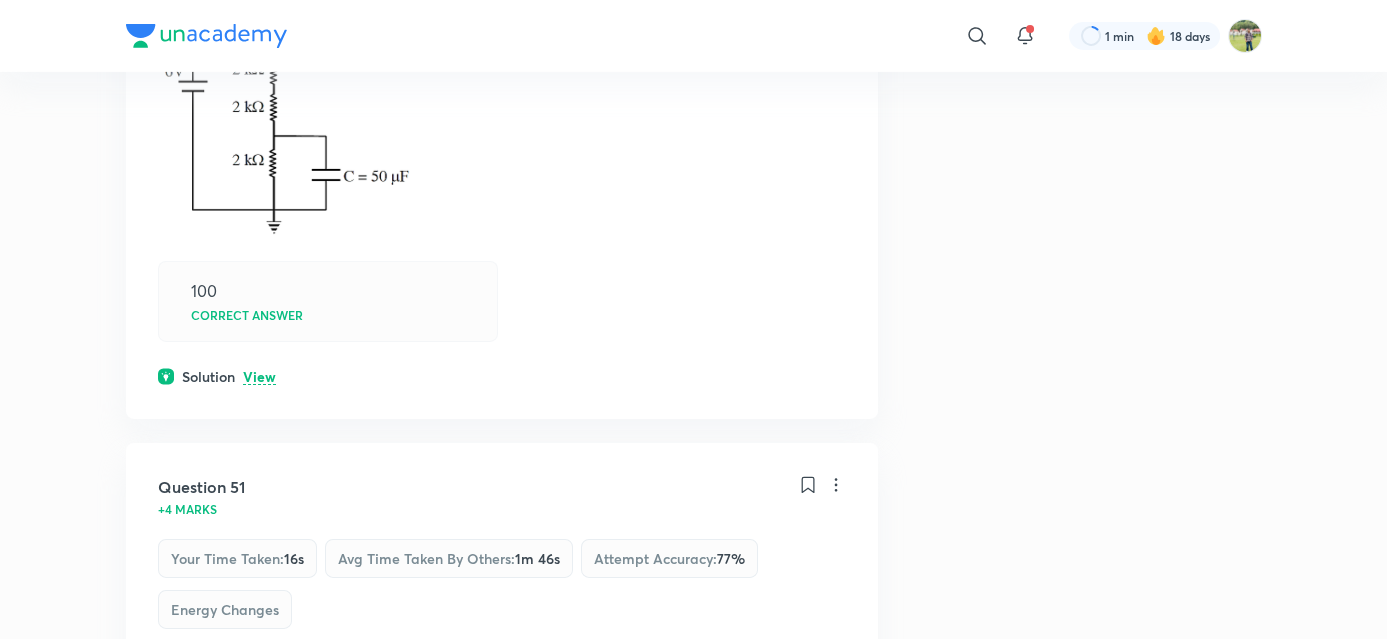 click on "View" at bounding box center [259, 377] 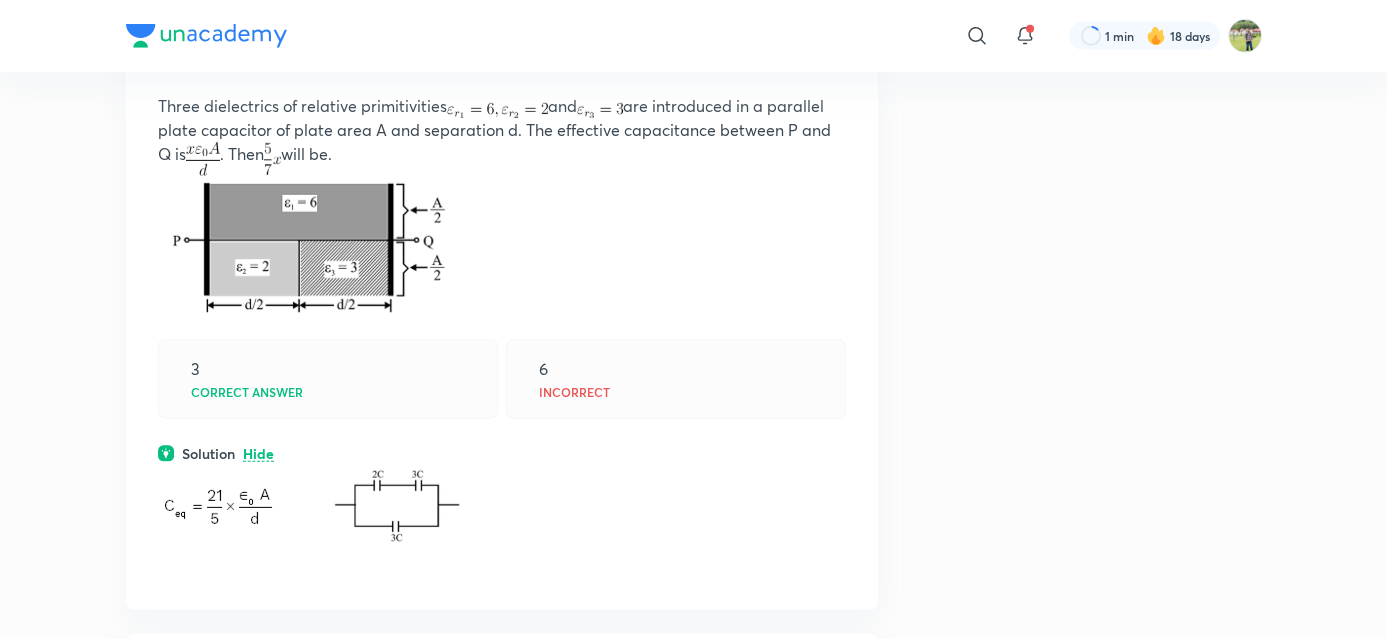 scroll, scrollTop: 43064, scrollLeft: 0, axis: vertical 